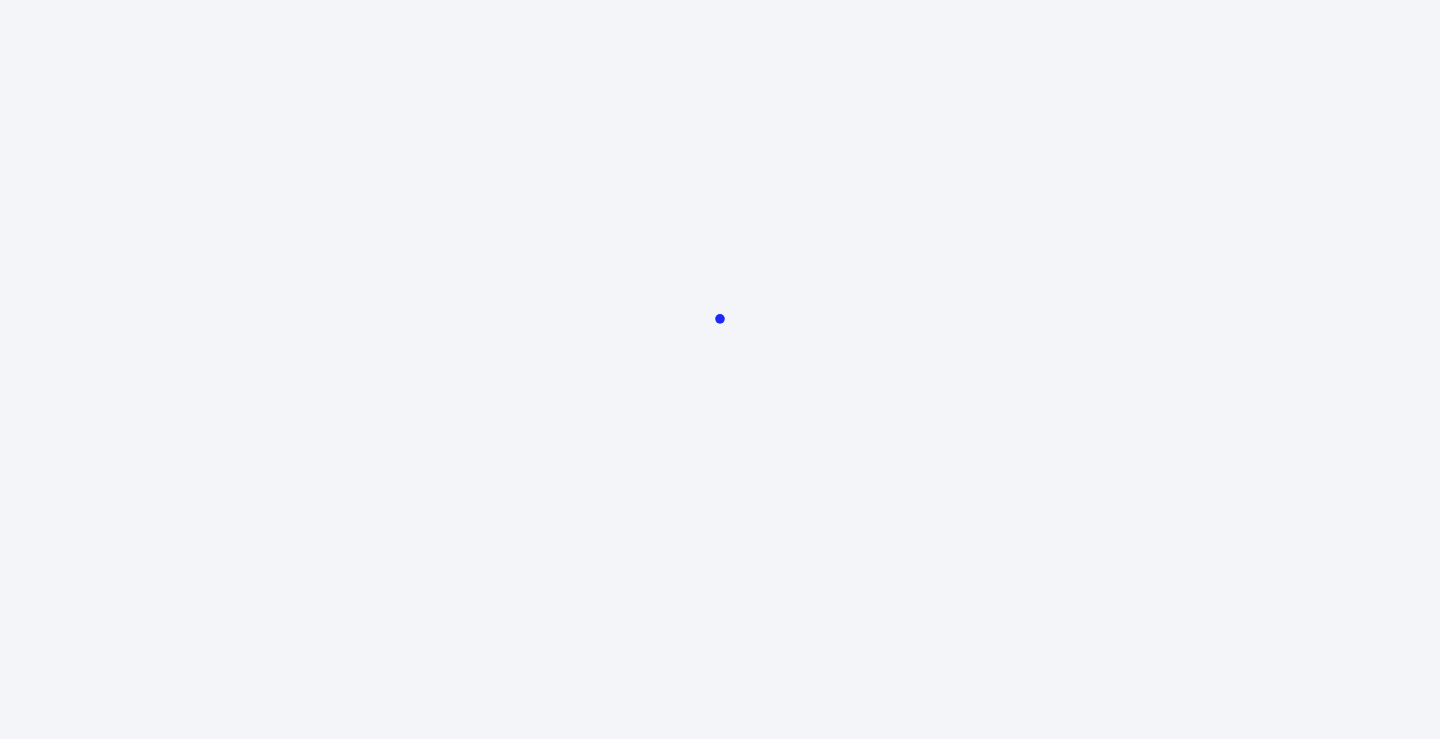 scroll, scrollTop: 0, scrollLeft: 0, axis: both 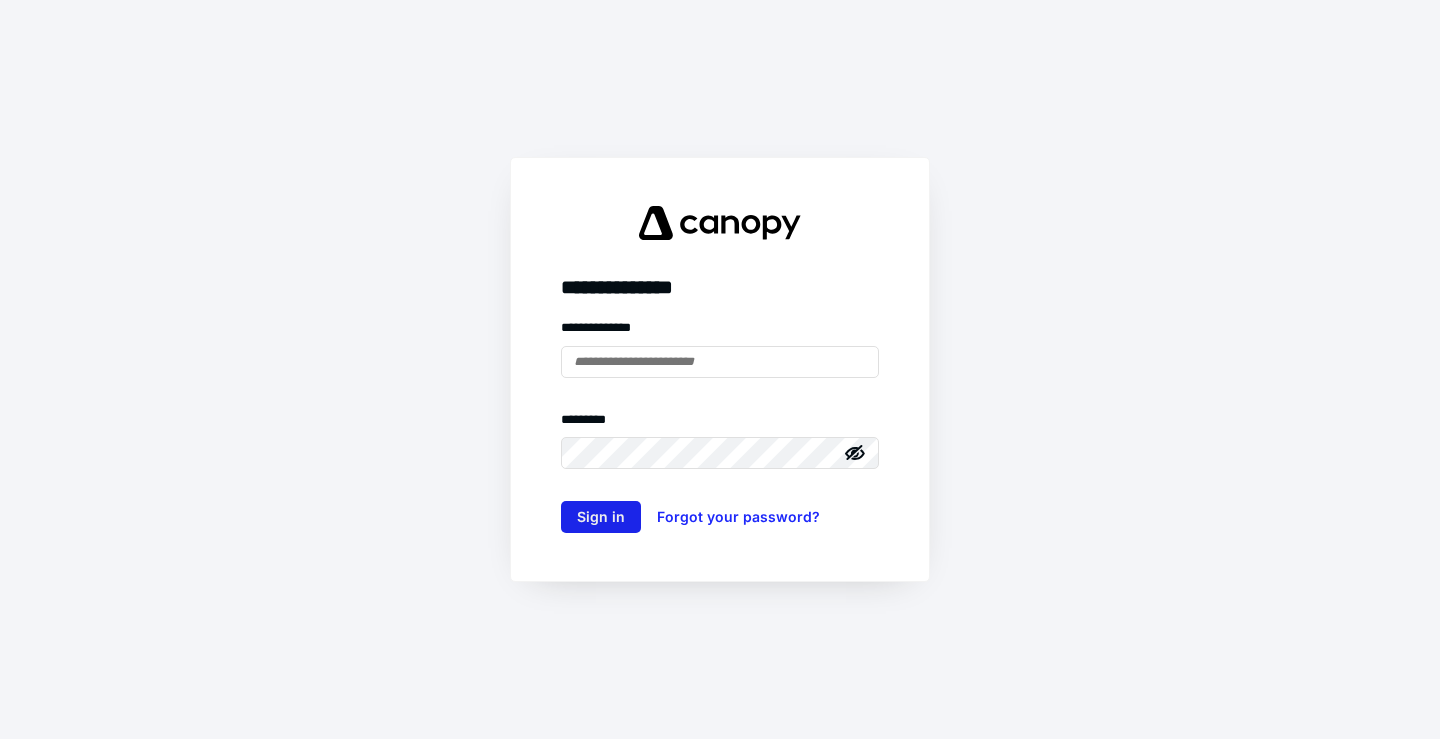 type on "**********" 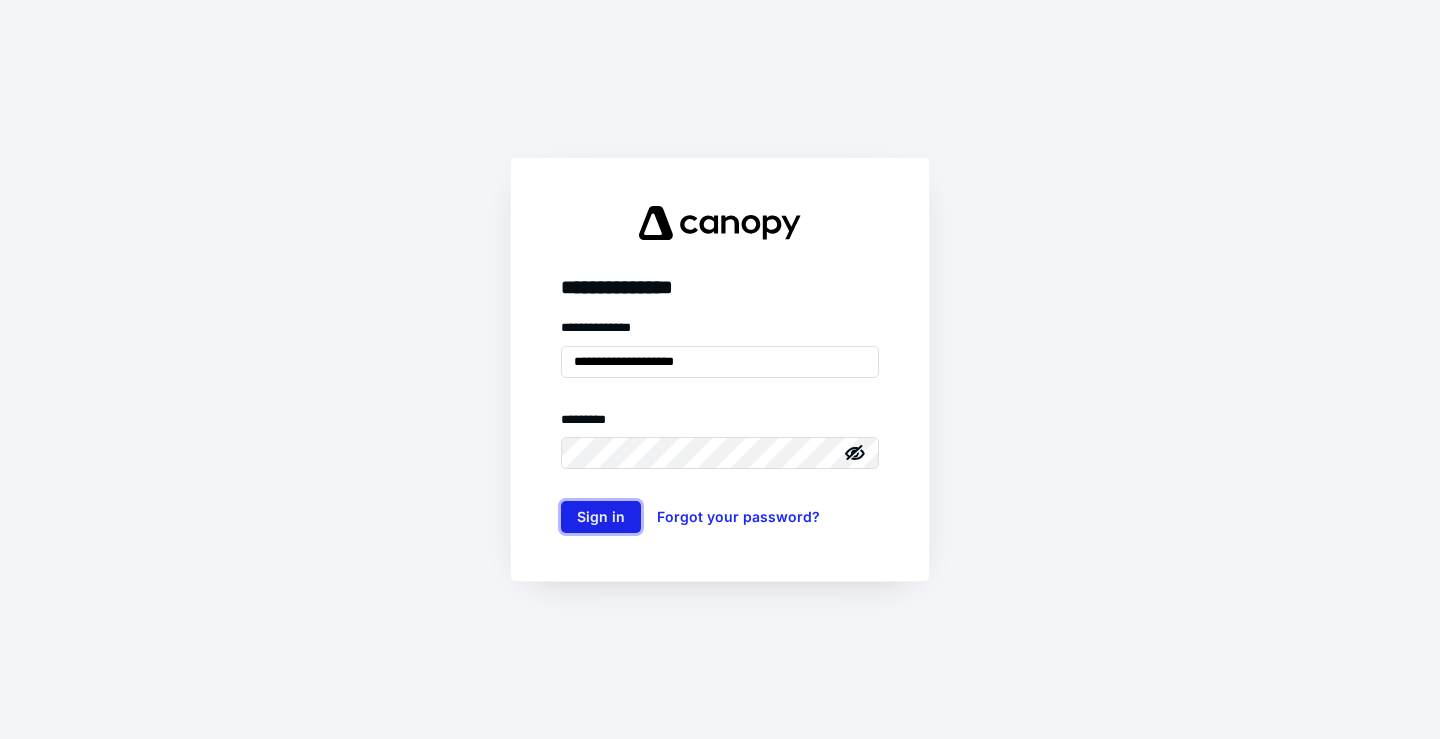 click on "Sign in" at bounding box center [601, 517] 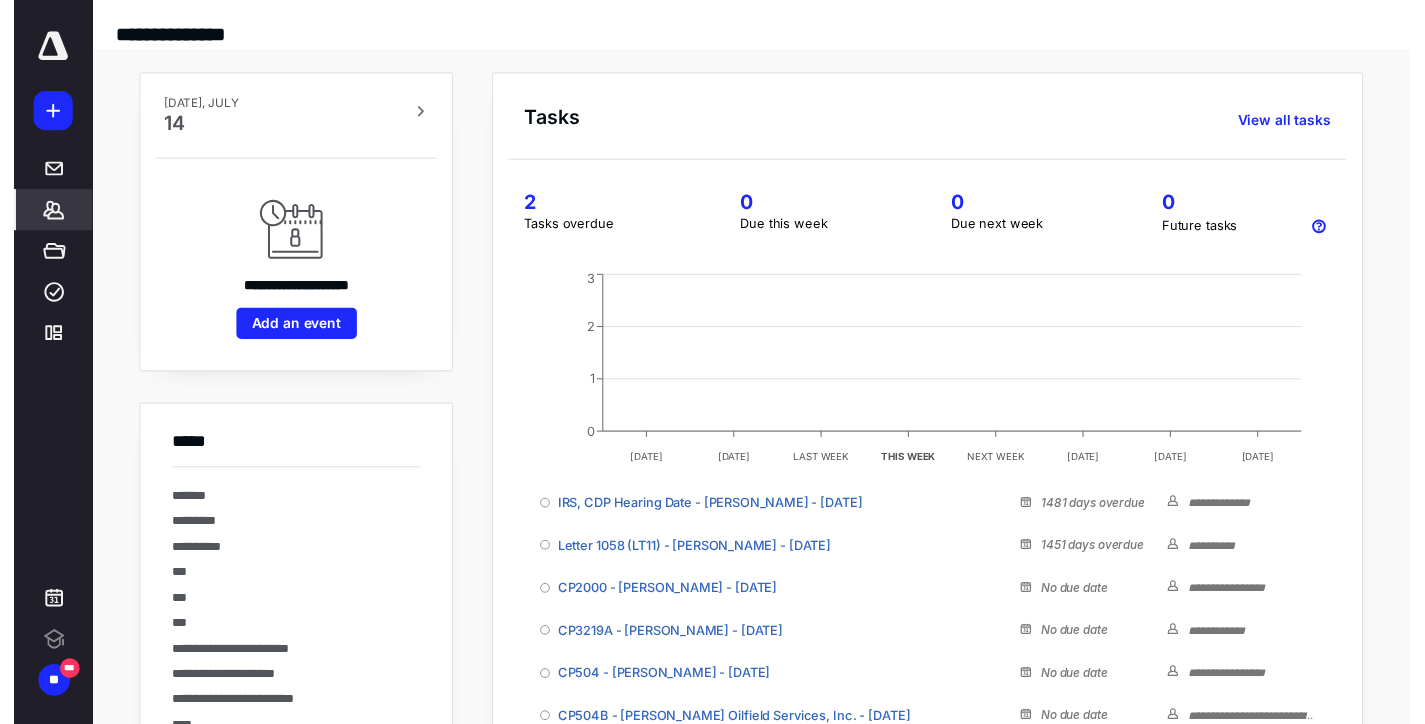 scroll, scrollTop: 0, scrollLeft: 0, axis: both 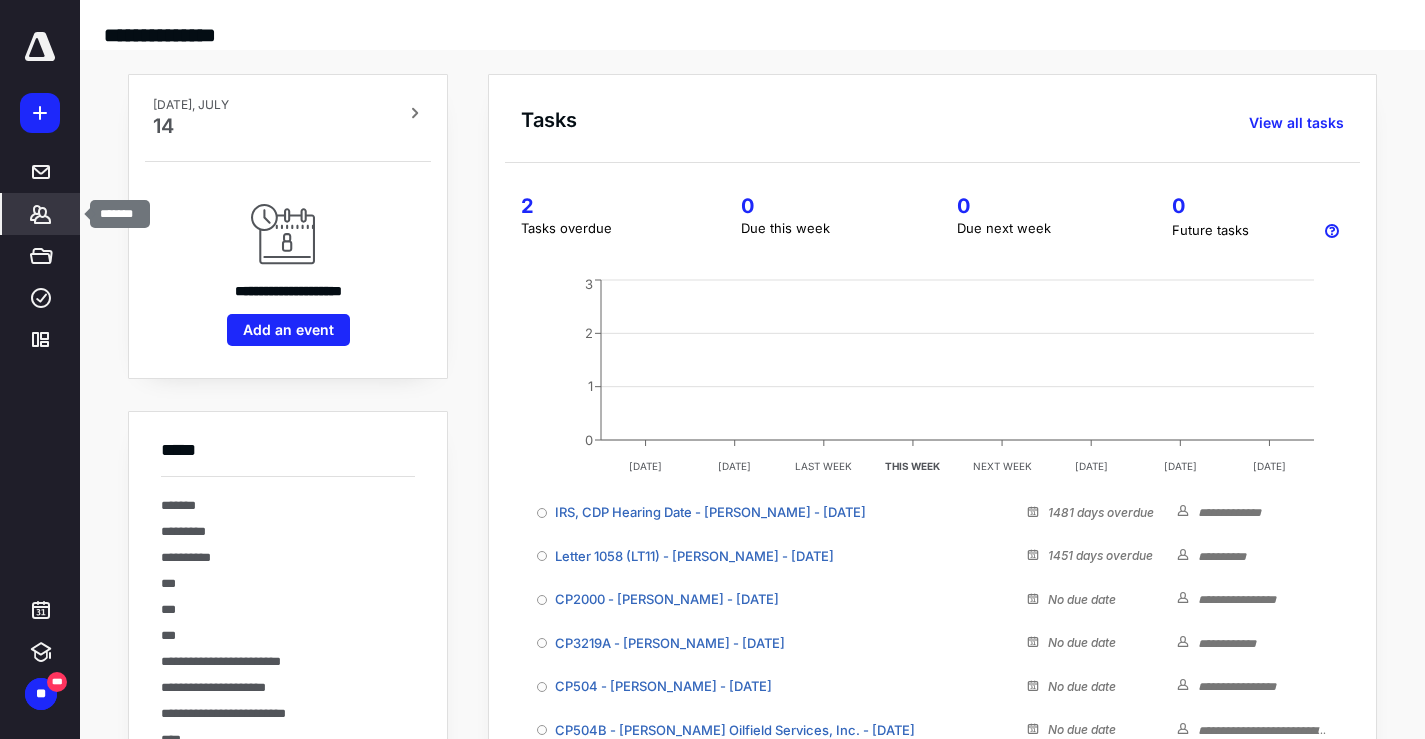 click 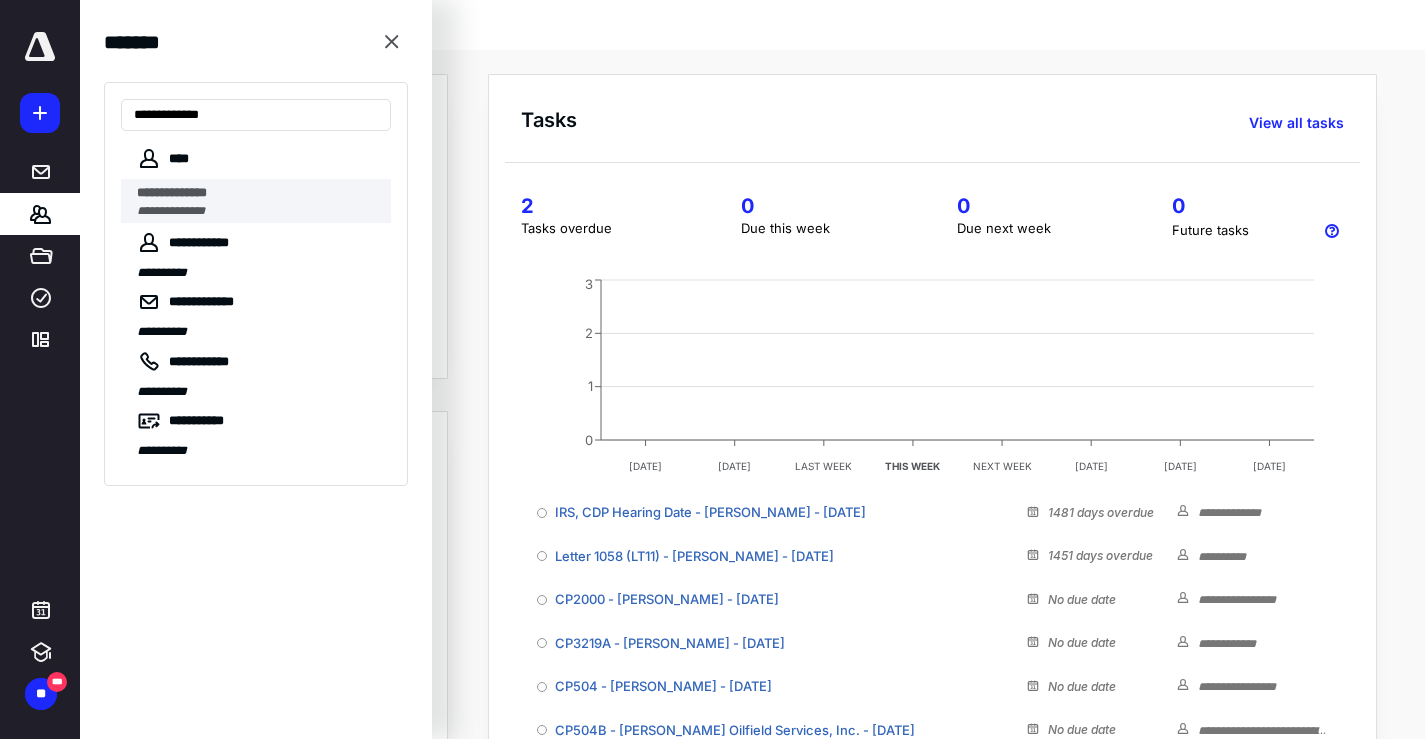 type on "**********" 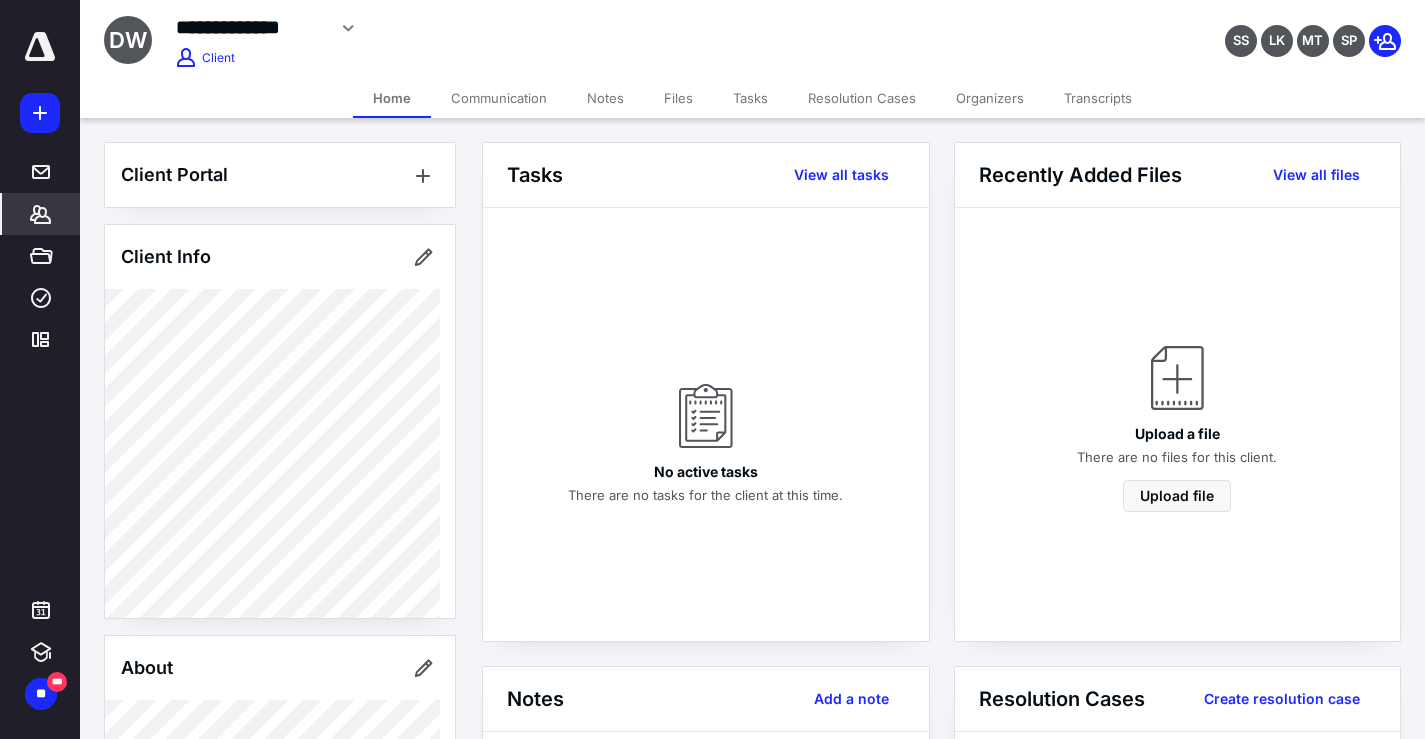 click on "Transcripts" at bounding box center [1098, 98] 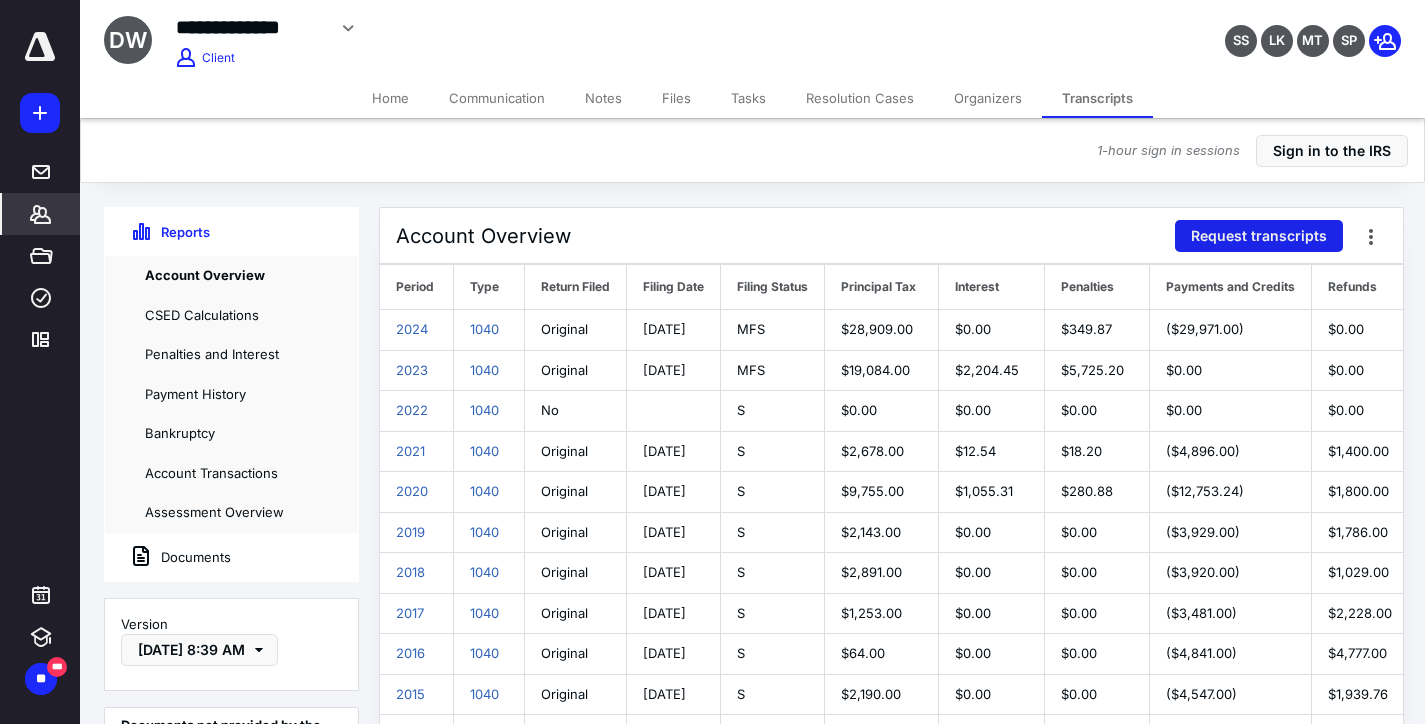 click on "Request transcripts" at bounding box center (1259, 236) 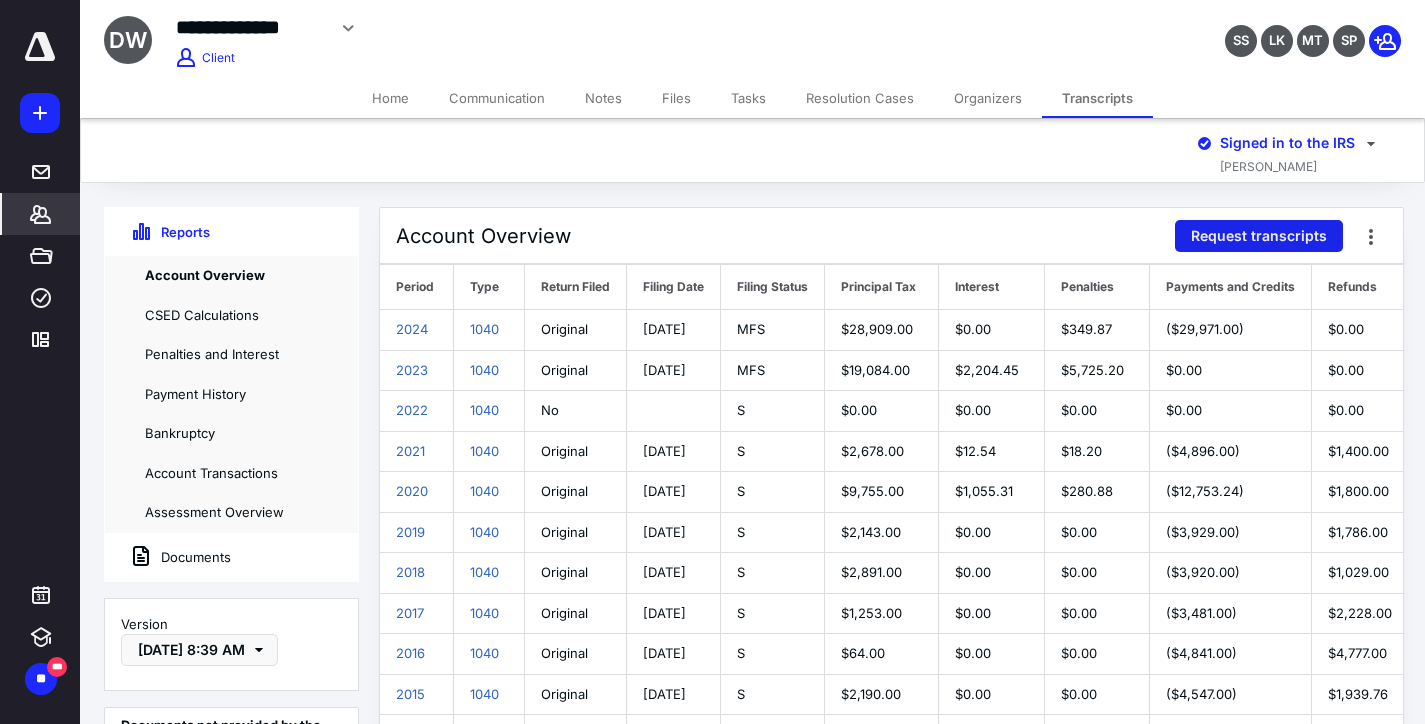 click on "Request transcripts" at bounding box center [1259, 236] 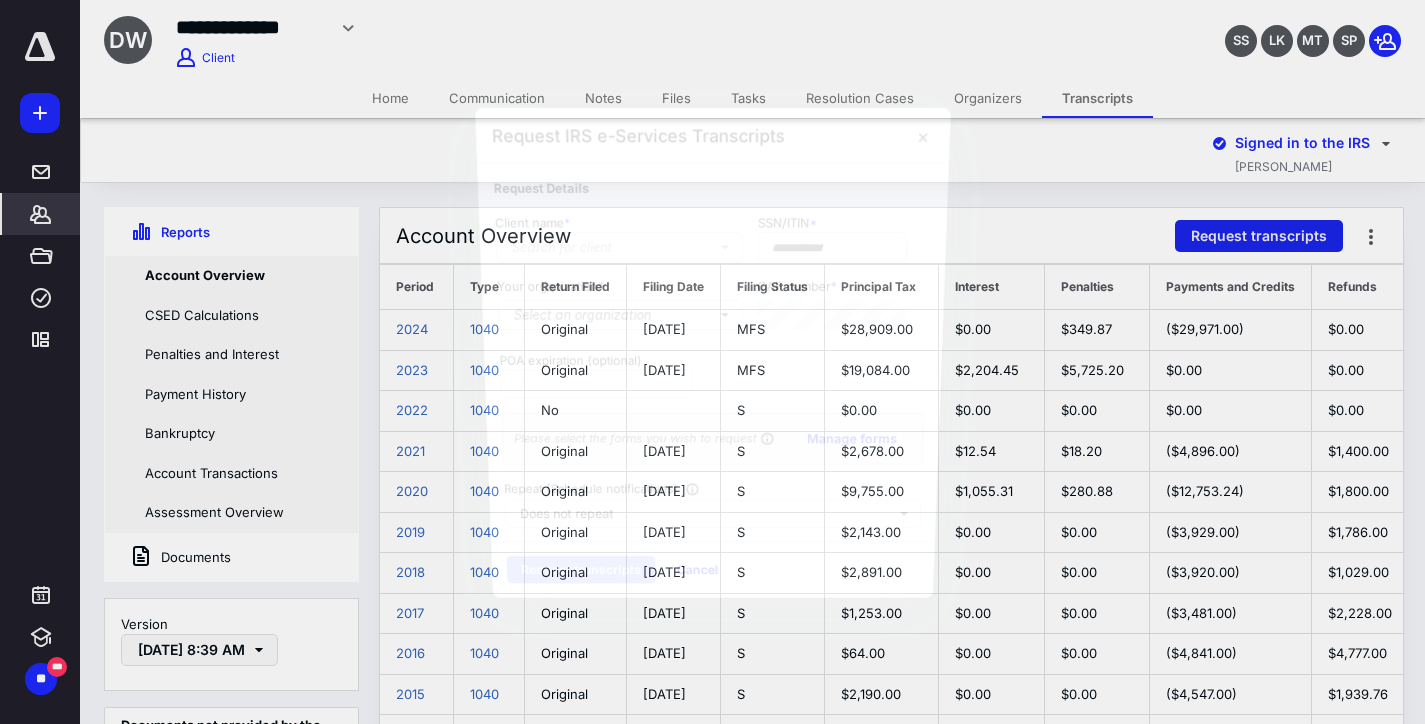 type on "**********" 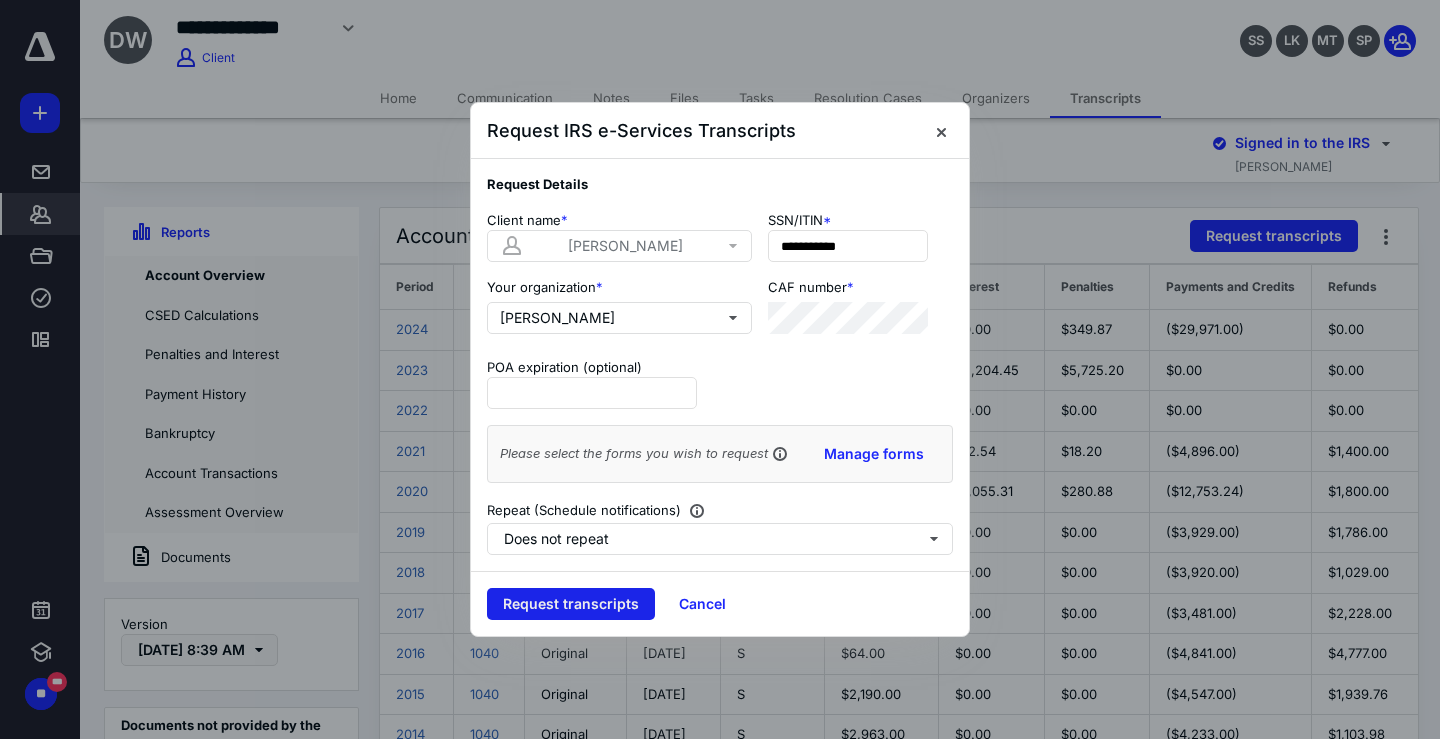 click on "Request transcripts" at bounding box center [571, 604] 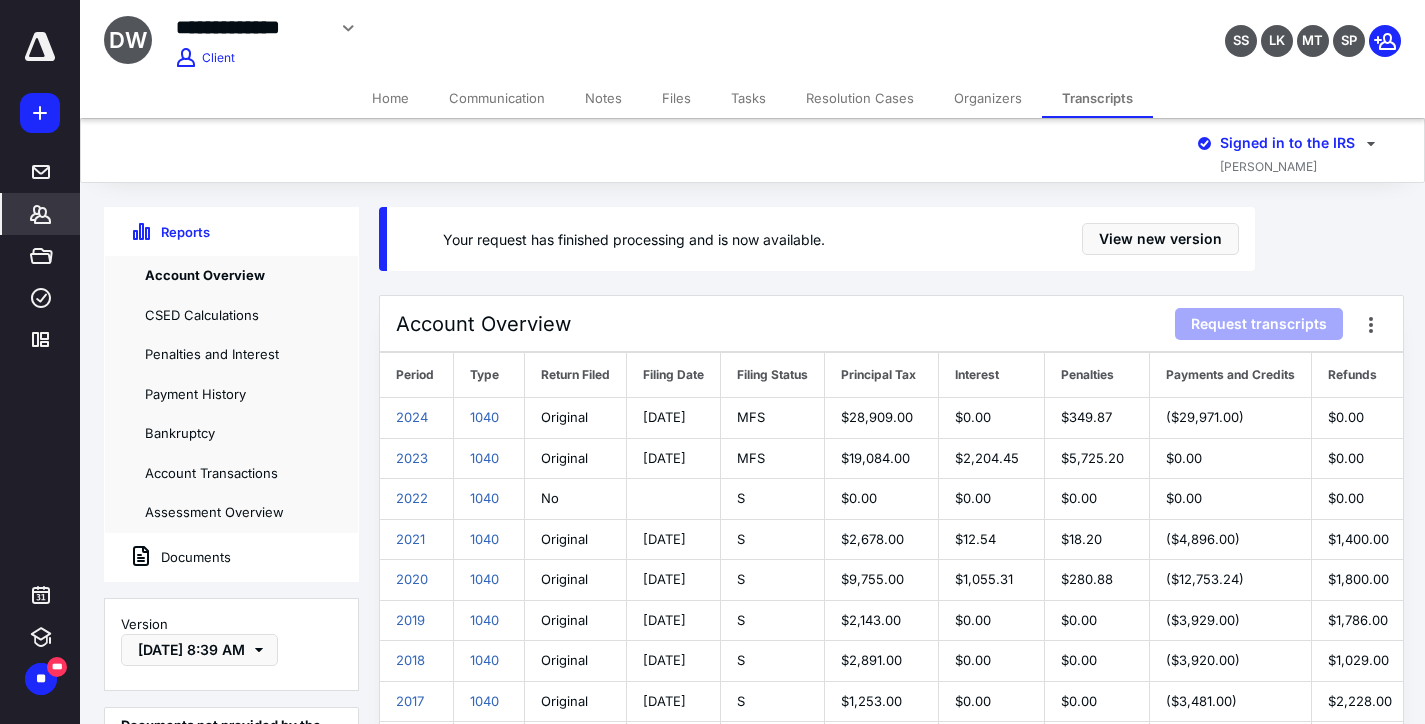 click on "Your request has finished processing and is now available. View new version Account Overview Request transcripts
Period
Type
Return Filed
Filing Date
Filing Status
Principal Tax
Interest
Penalties
Payments and Credits
Refunds
Balance
Examination Active
Lien Active
Qualifying FTA
2024
1040
Original
03/03/2025
MFS
$28,909.00
$0.00
$349.87
($29,971.00)
$0.00
$0.00
—
—
—
2023
1040 Original" at bounding box center (755, 740) 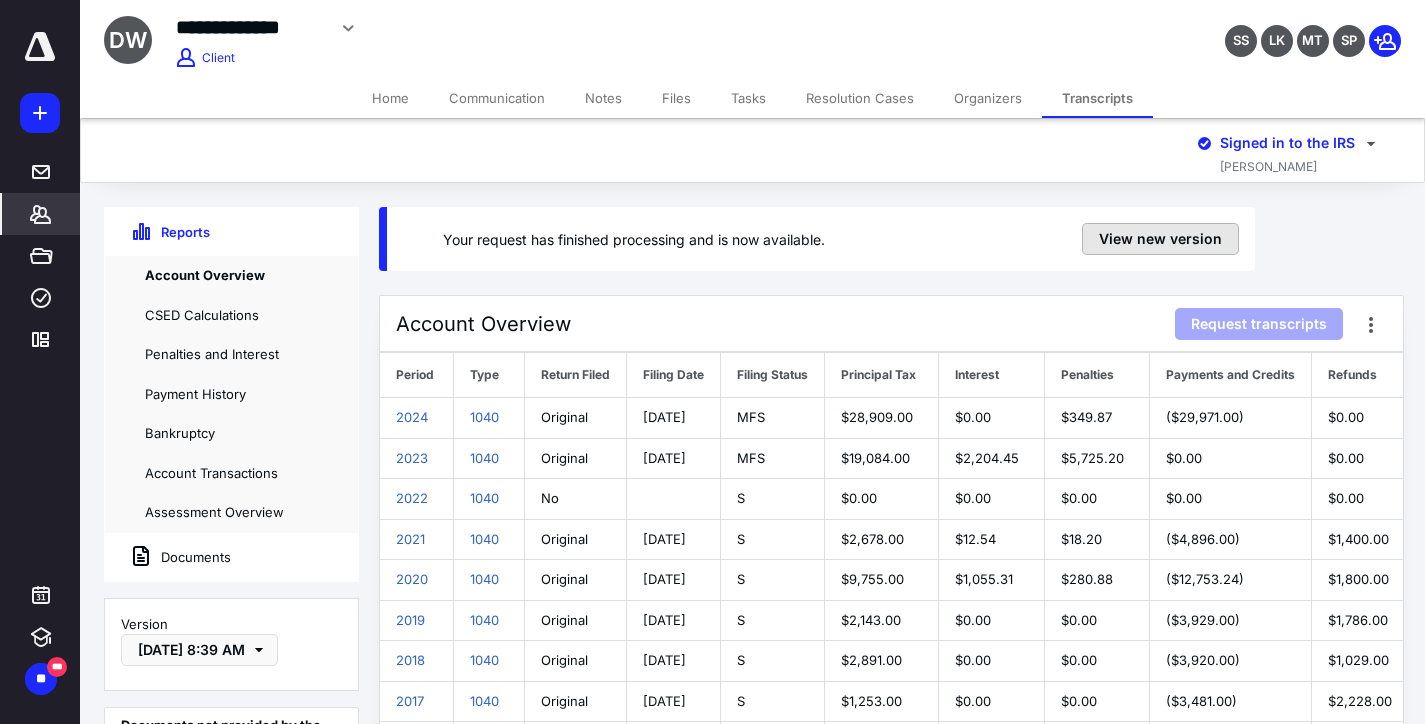 click on "View new version" at bounding box center (1160, 239) 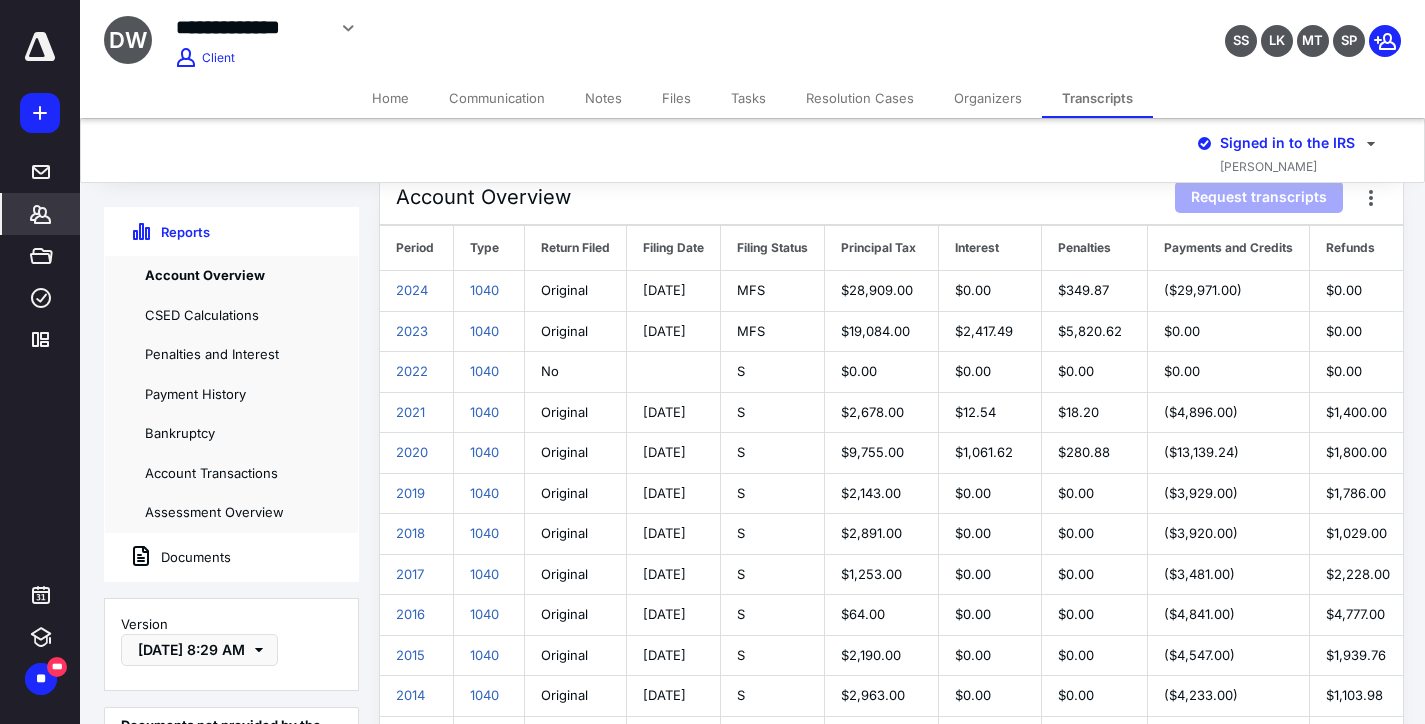scroll, scrollTop: 0, scrollLeft: 0, axis: both 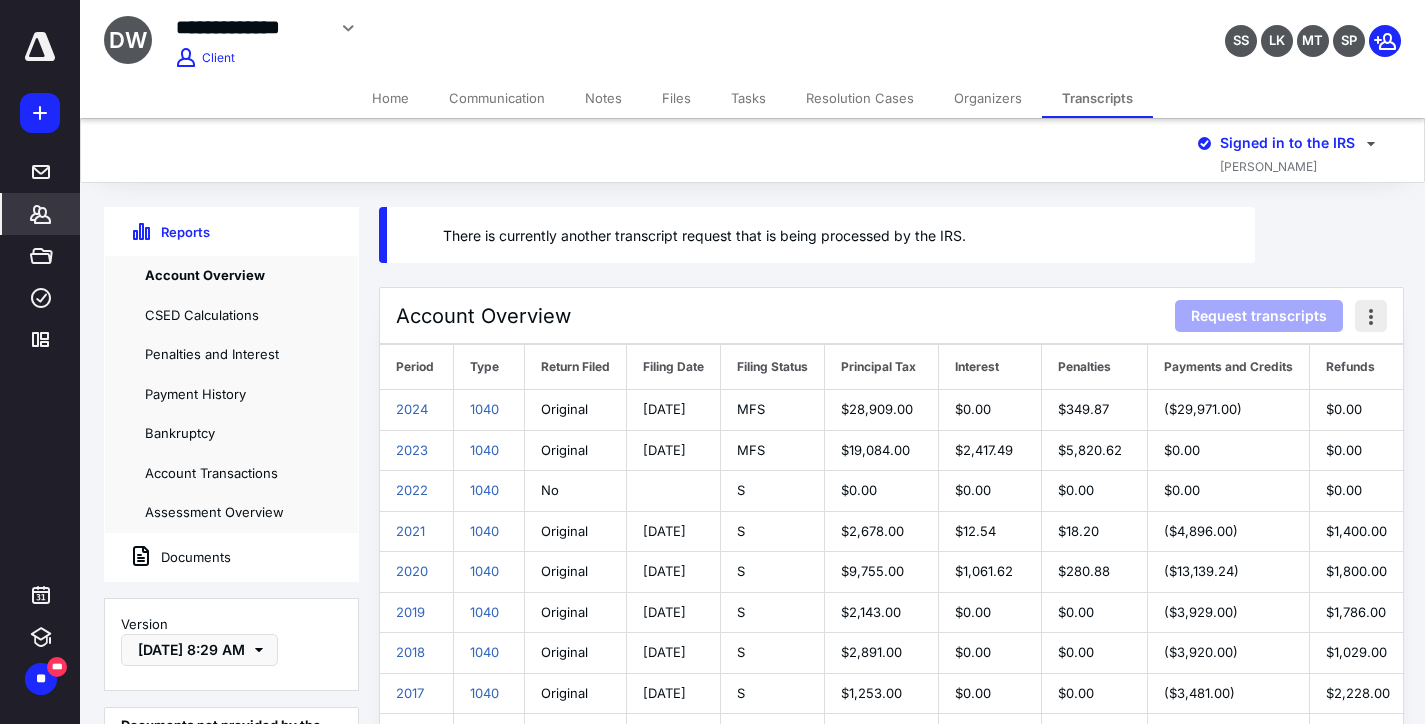 click at bounding box center [1371, 316] 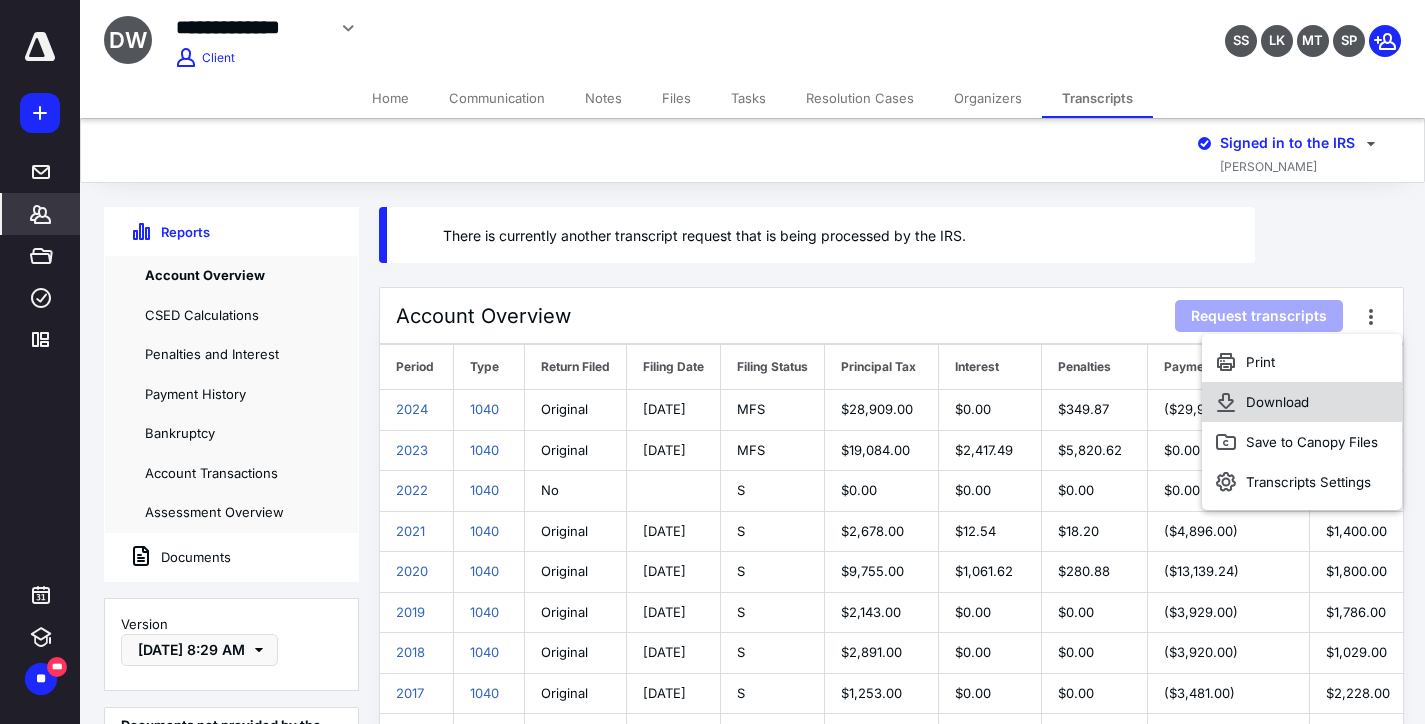 click on "Download" at bounding box center [1302, 402] 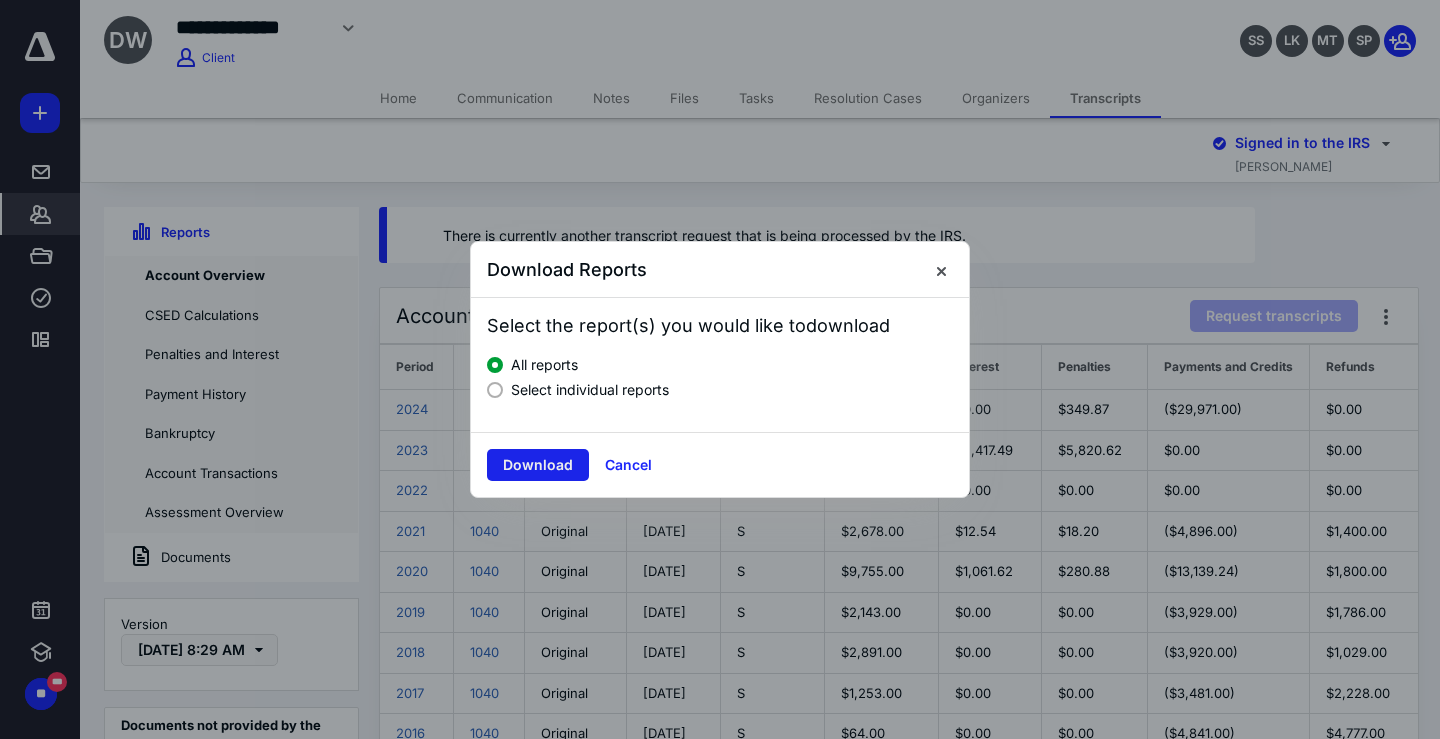 click on "Download" at bounding box center (538, 465) 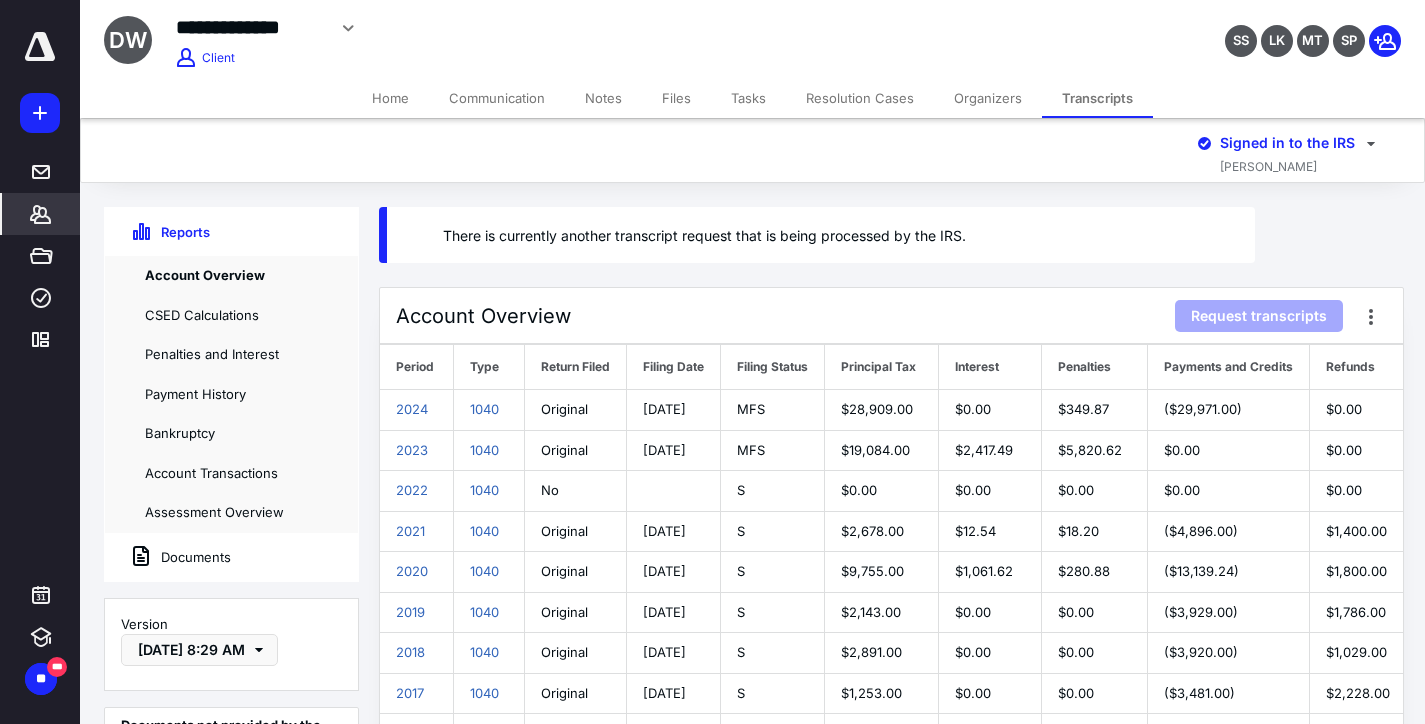 click on "There is currently another transcript request that is being processed by the IRS. Account Overview Request transcripts
Period
Type
Return Filed
Filing Date
Filing Status
Principal Tax
Interest
Penalties
Payments and Credits
Refunds
Balance
Examination Active
Lien Active
Qualifying FTA
2024
1040
Original
03/03/2025
MFS
$28,909.00
$0.00
$349.87
($29,971.00)
$0.00
$0.00
—
—
—
2023
1040 No" at bounding box center [755, 736] 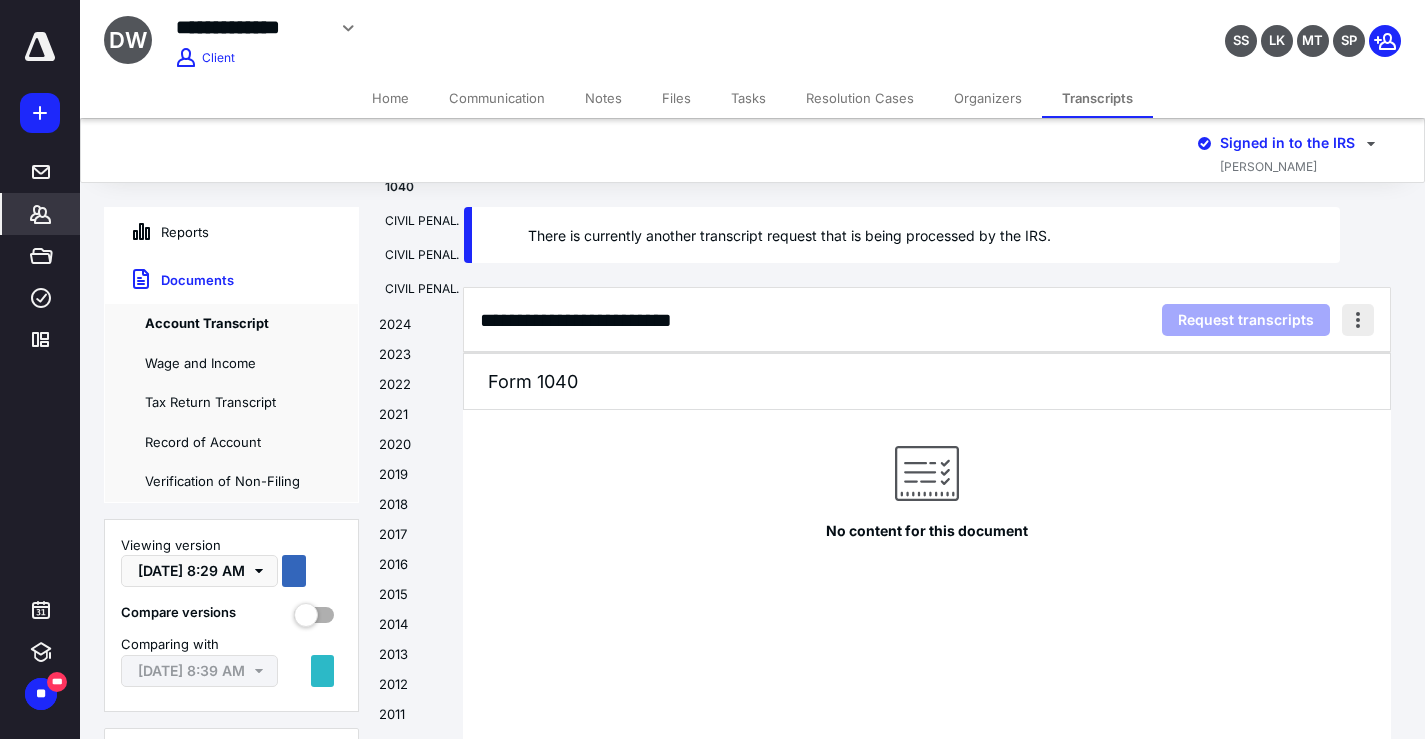 click at bounding box center [1358, 320] 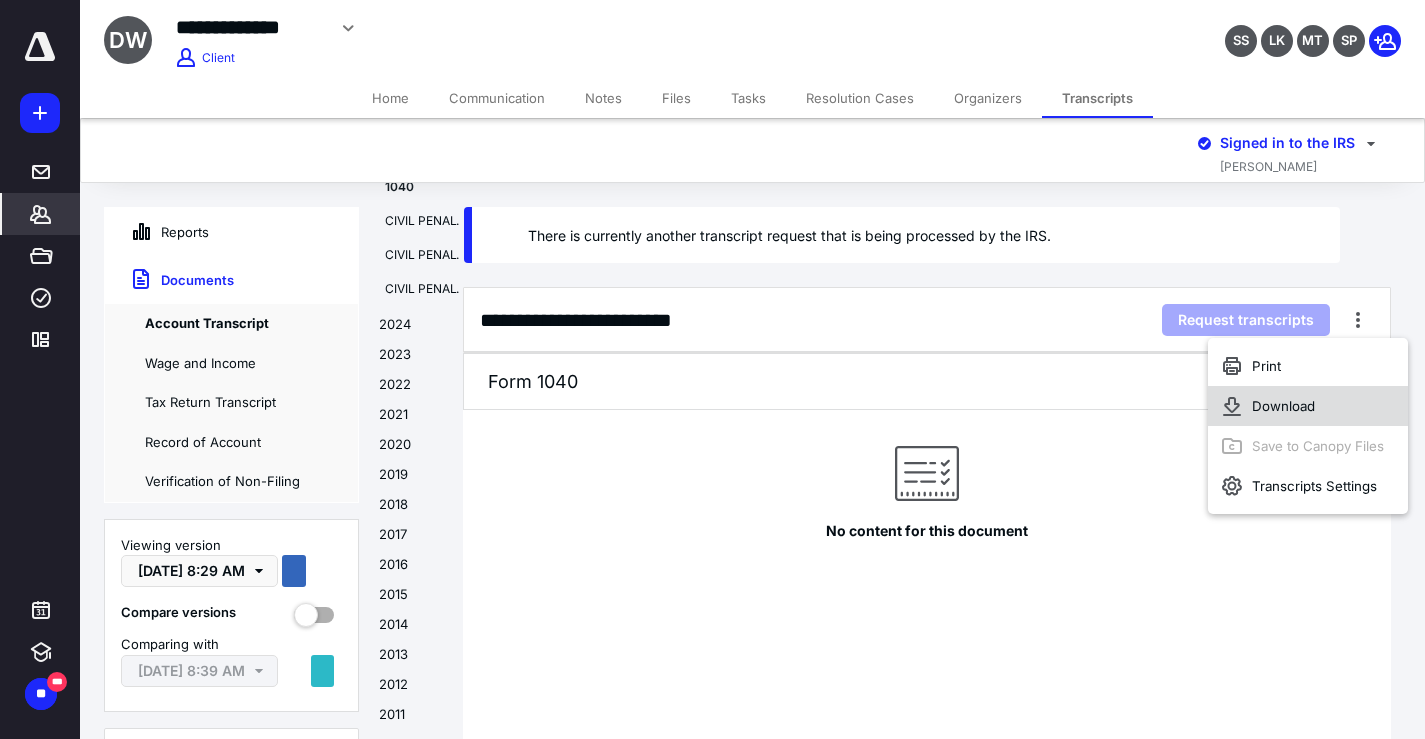 click on "Download" at bounding box center [1308, 406] 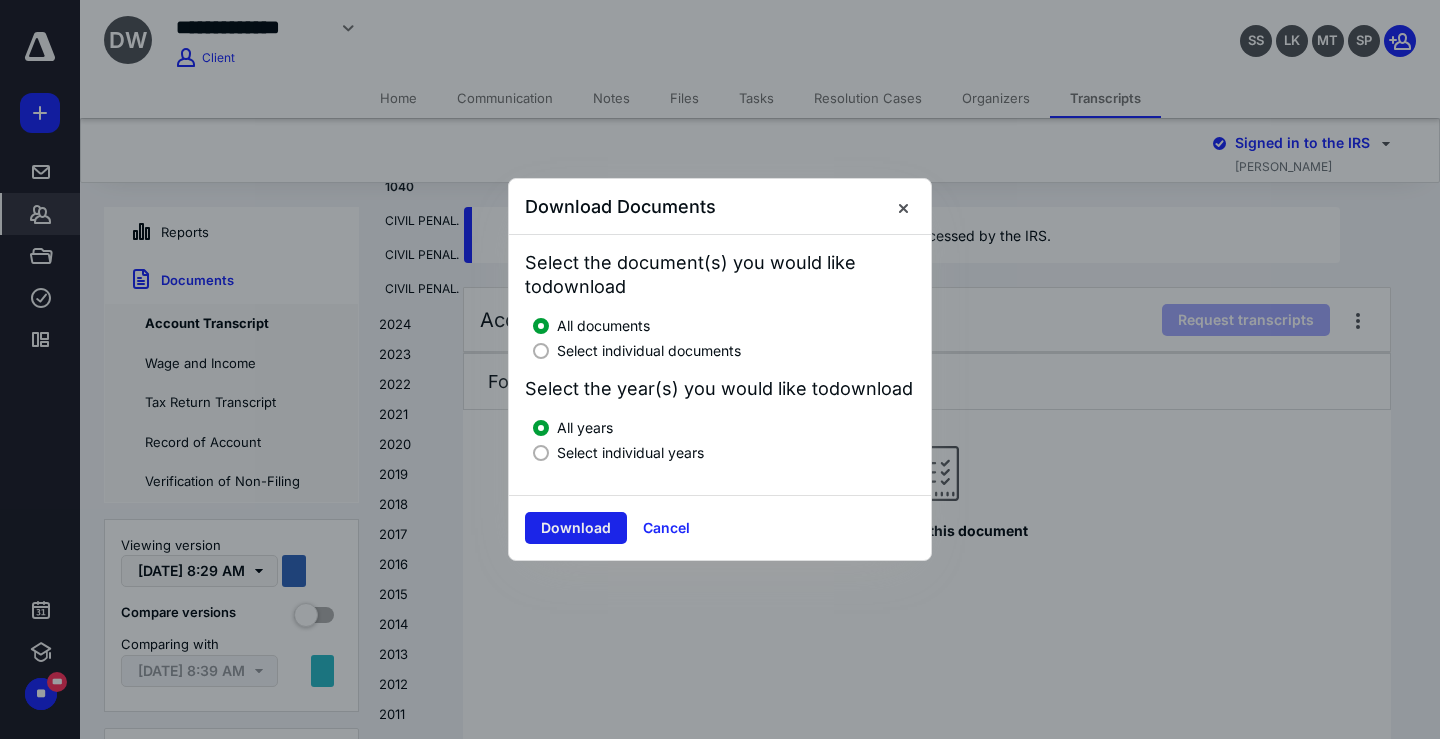click on "Download" at bounding box center (576, 528) 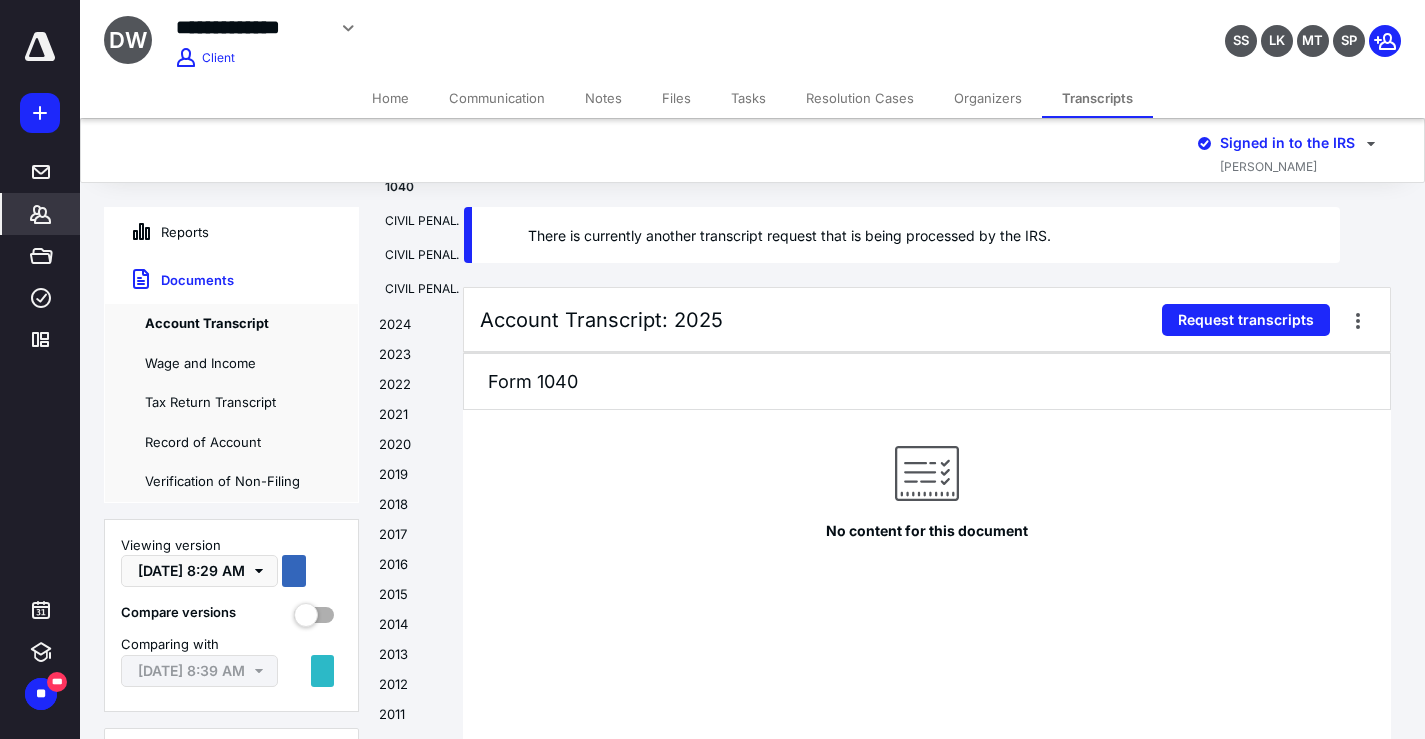 click on "No content for this document" at bounding box center (927, 660) 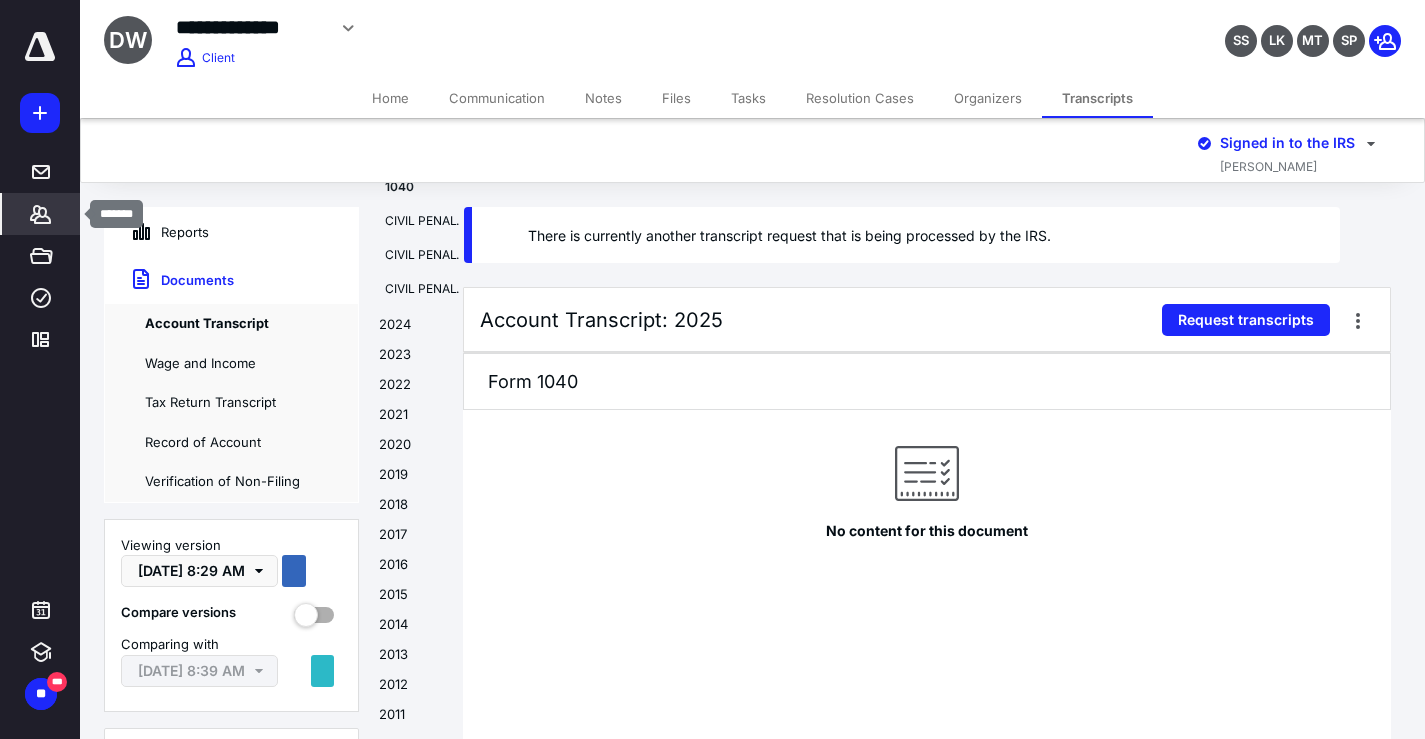 click 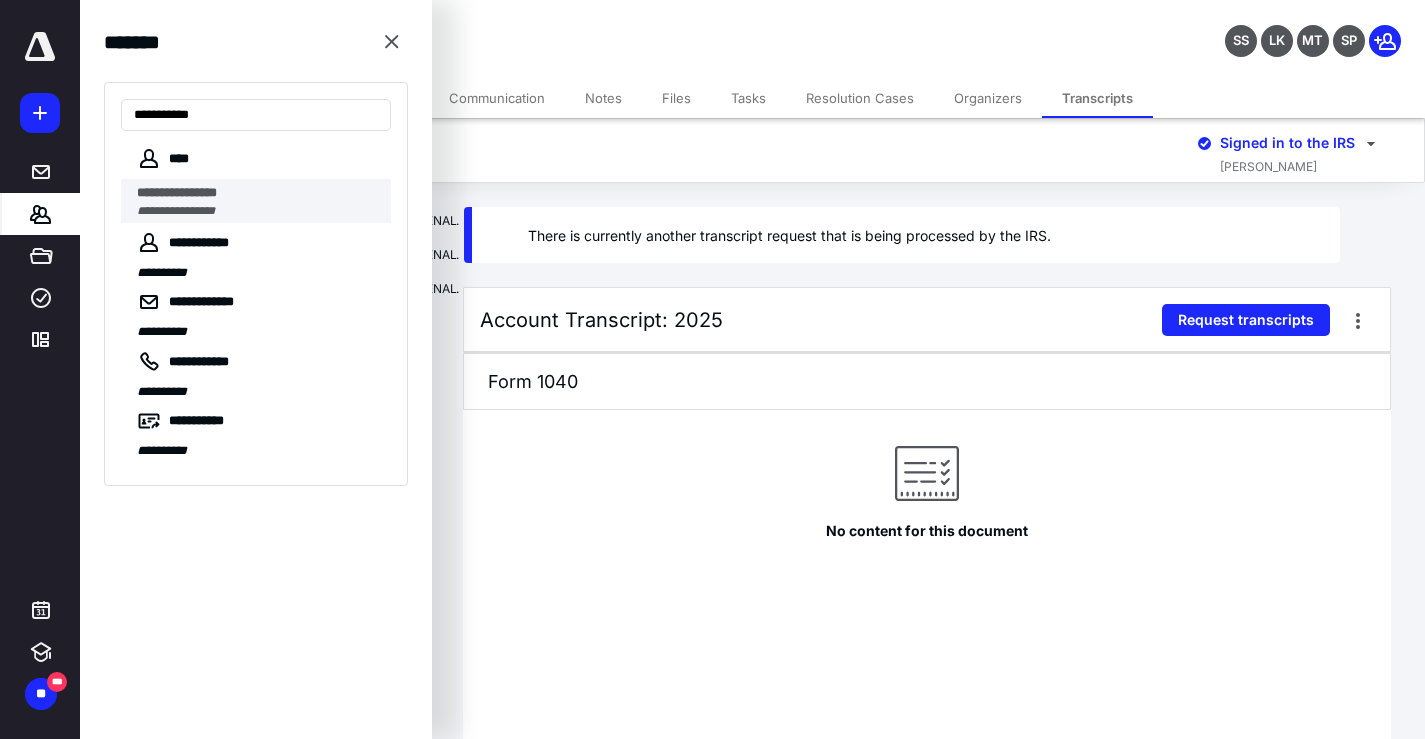 type on "**********" 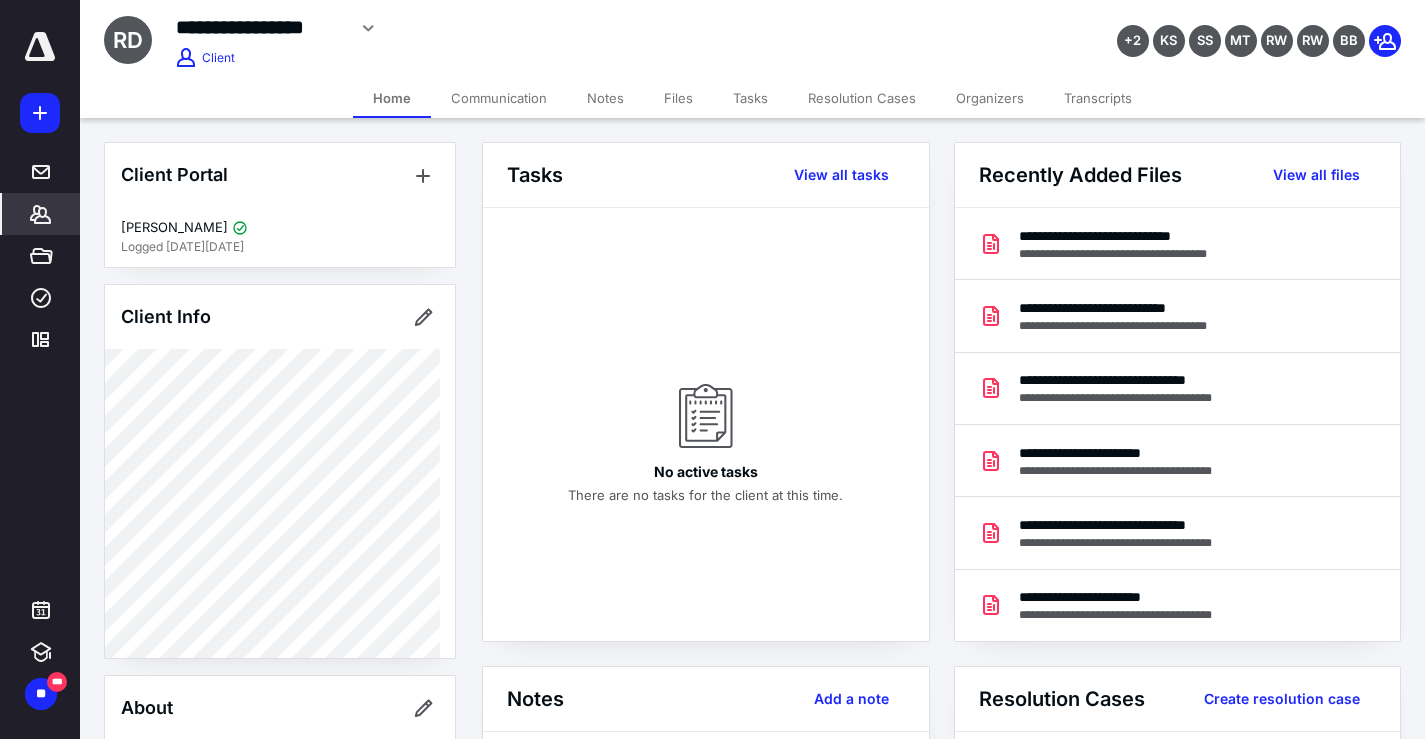 click on "Transcripts" at bounding box center [1098, 98] 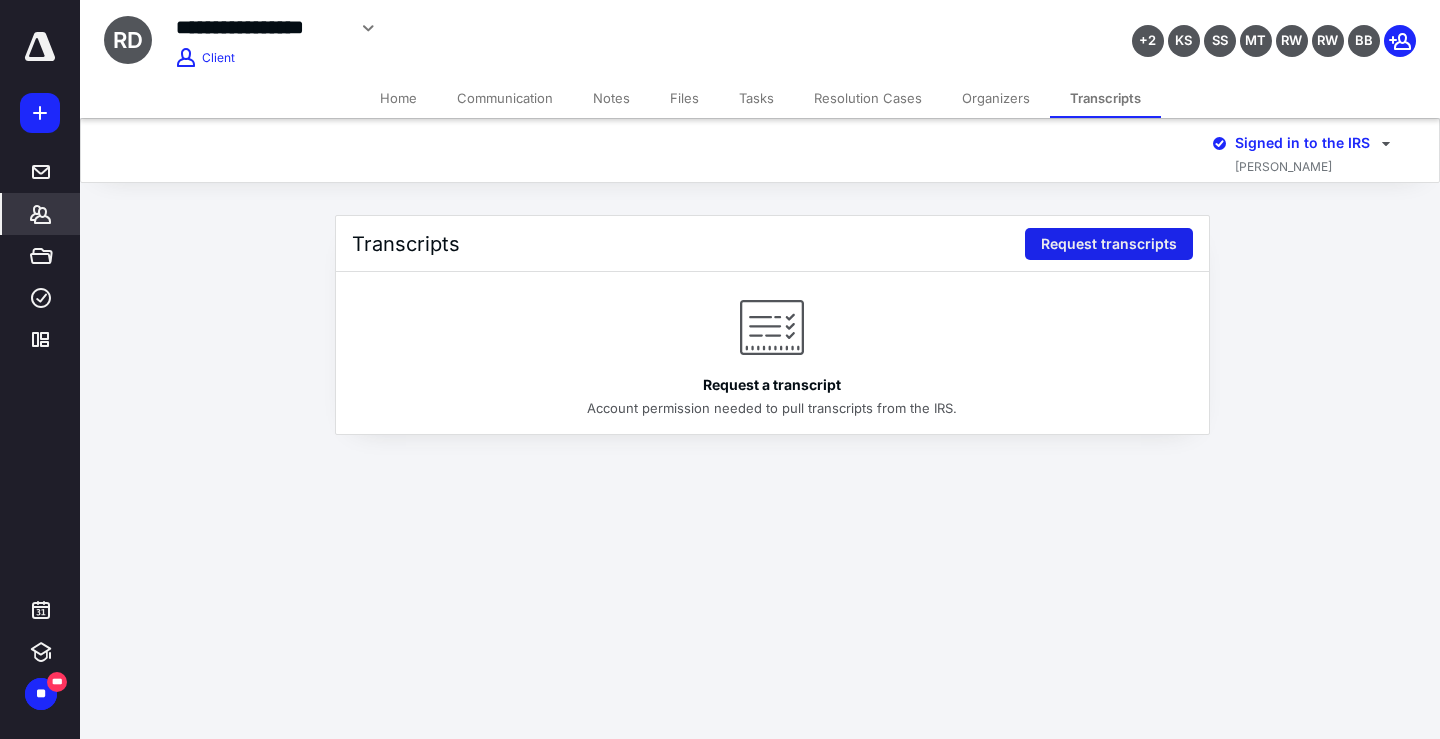 click on "Request transcripts" at bounding box center [1109, 244] 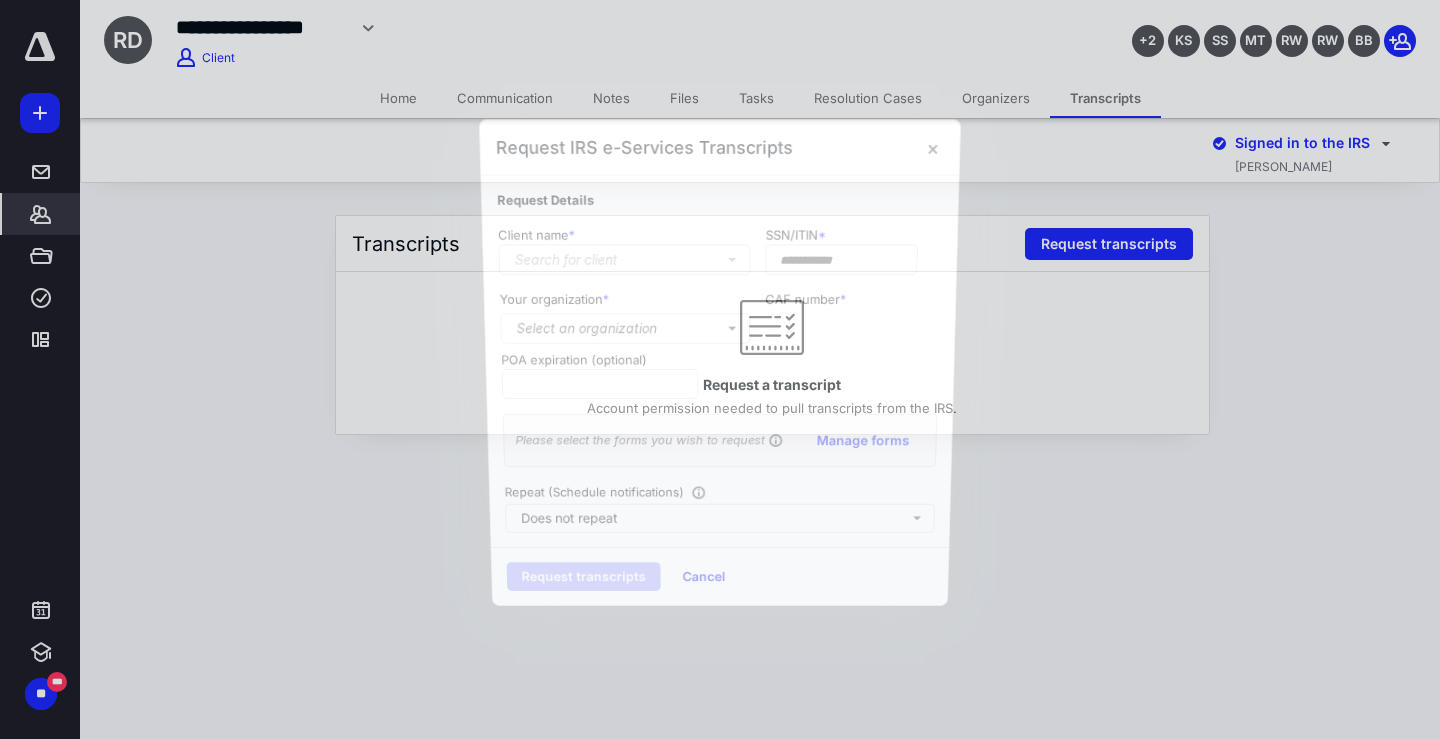 type on "**********" 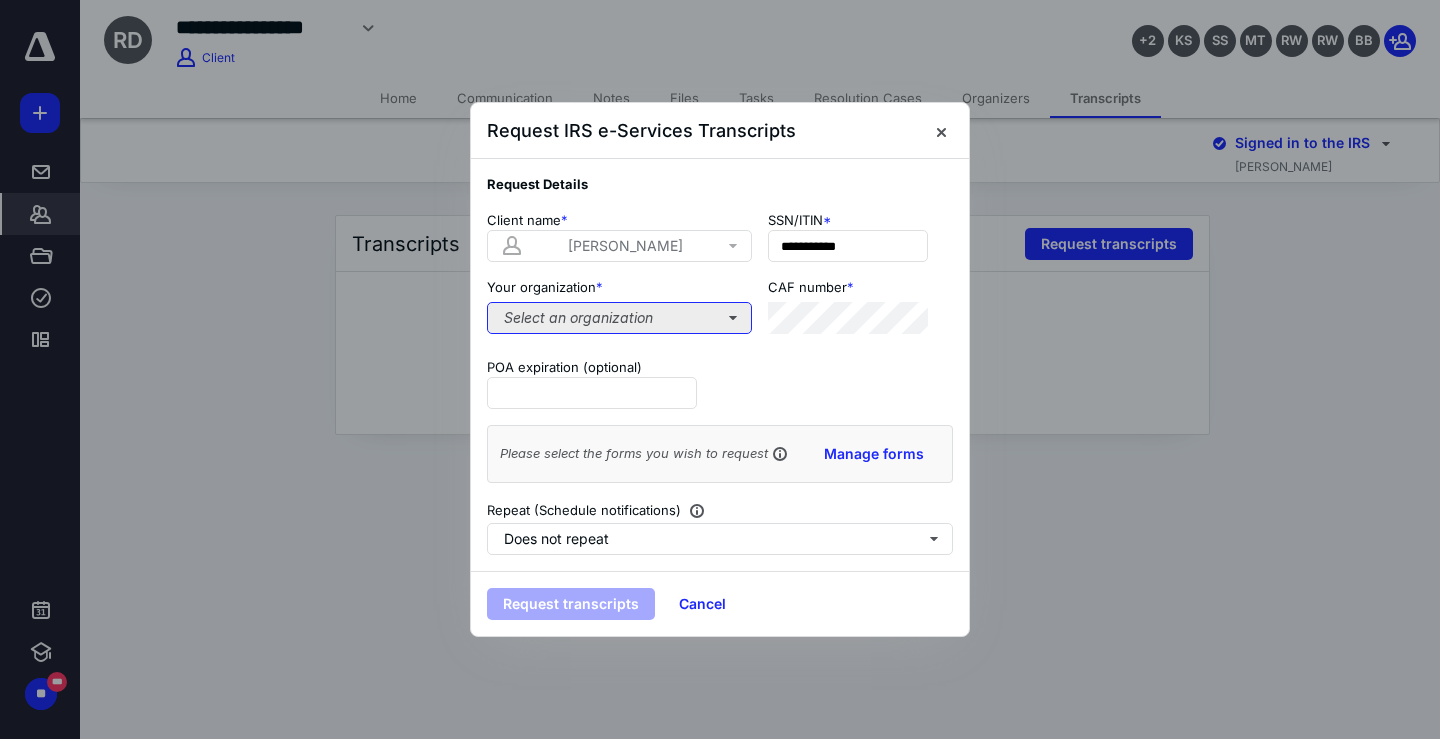 click on "Select an organization" at bounding box center [619, 318] 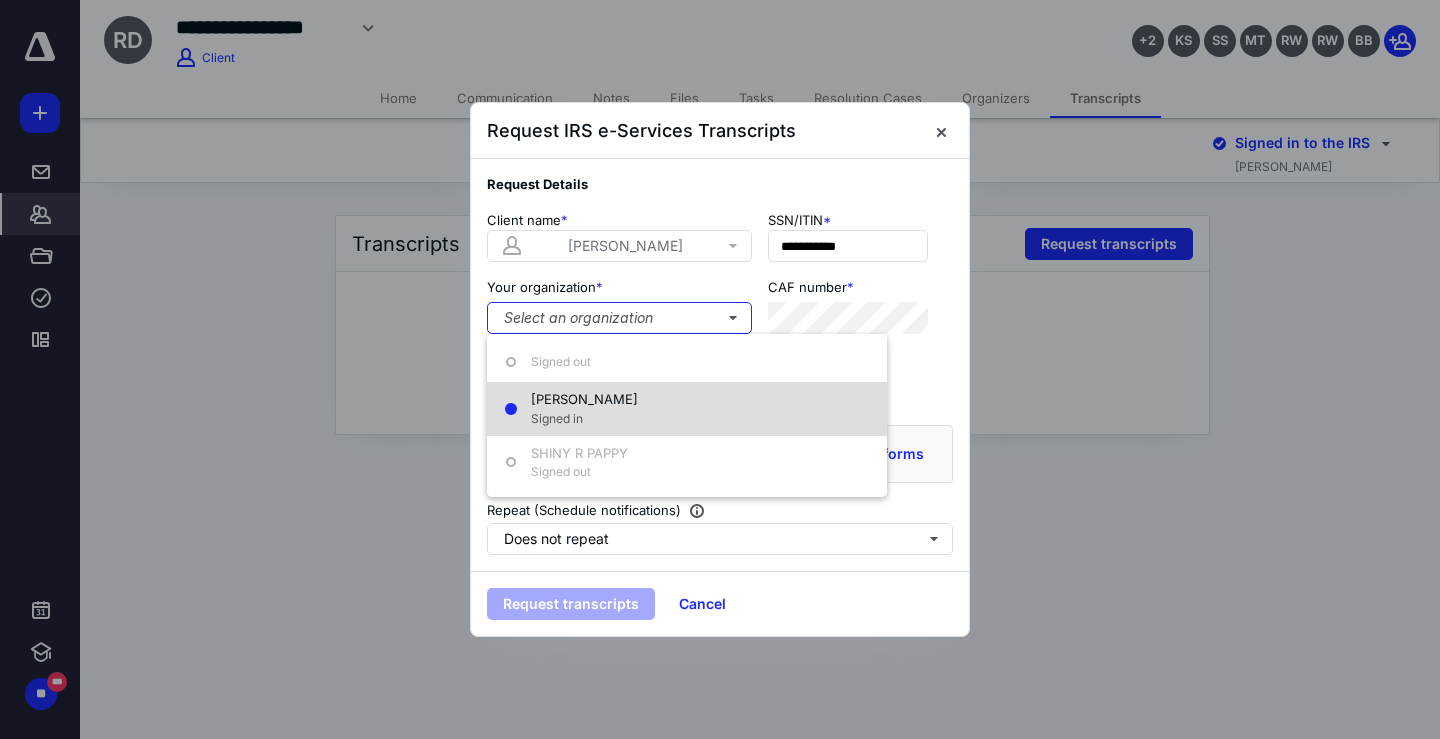 click on "Katie N Smith Signed in" at bounding box center (687, 409) 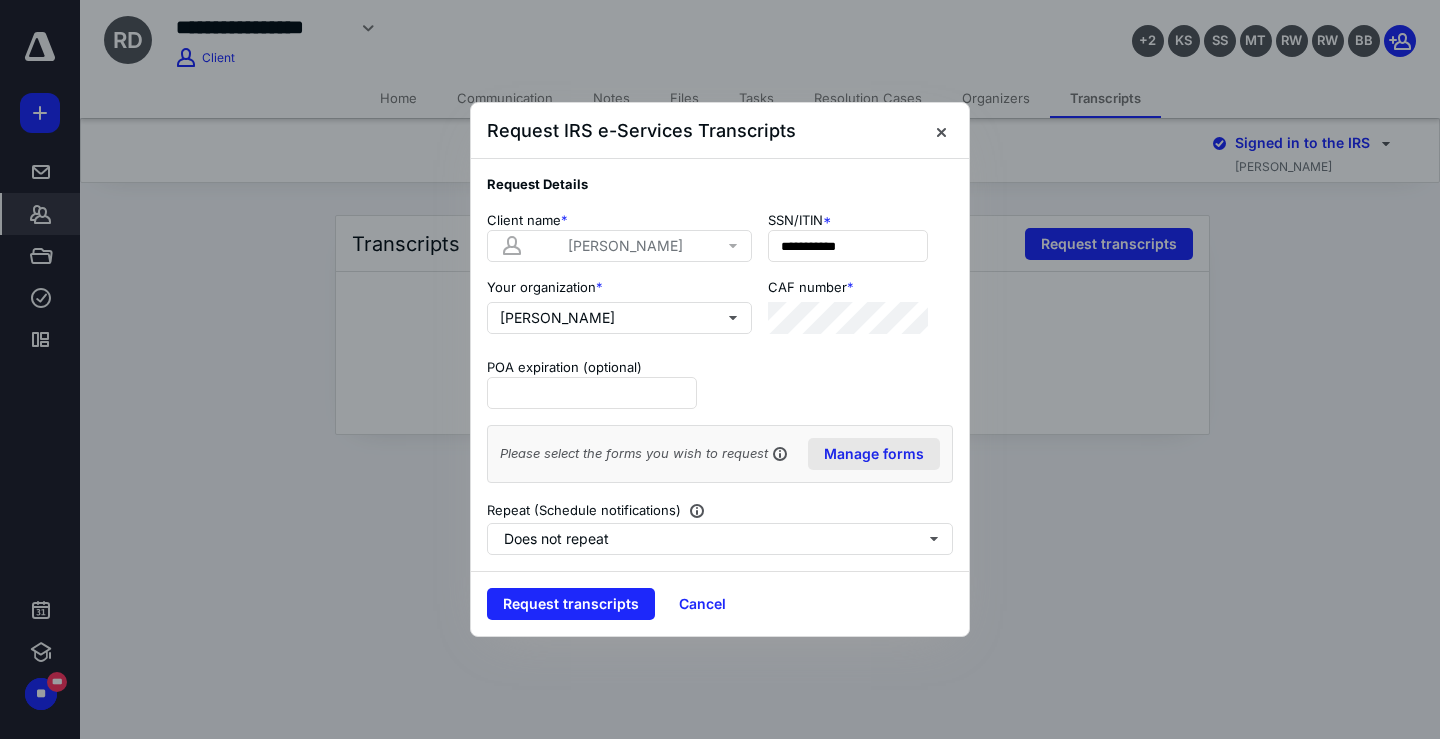 click on "Manage forms" at bounding box center [874, 454] 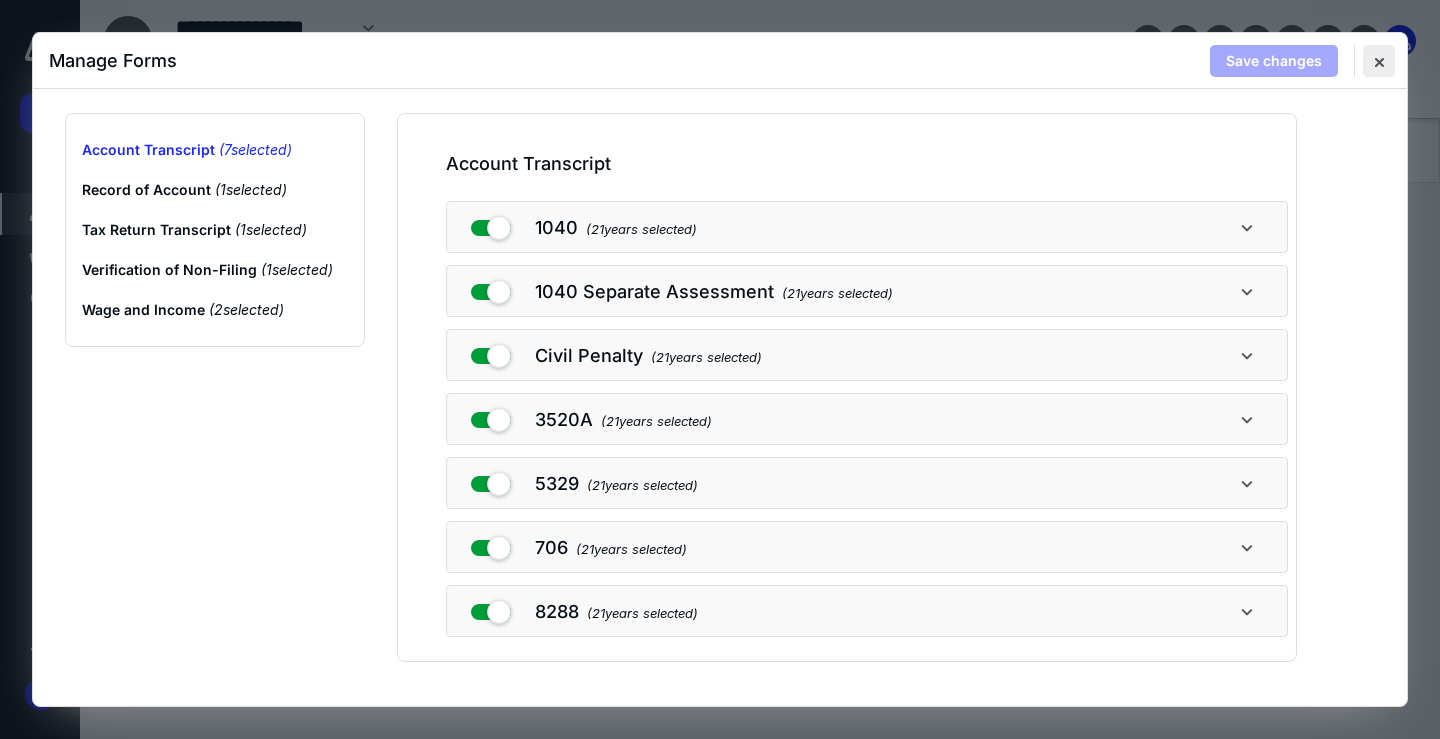 click at bounding box center (1379, 61) 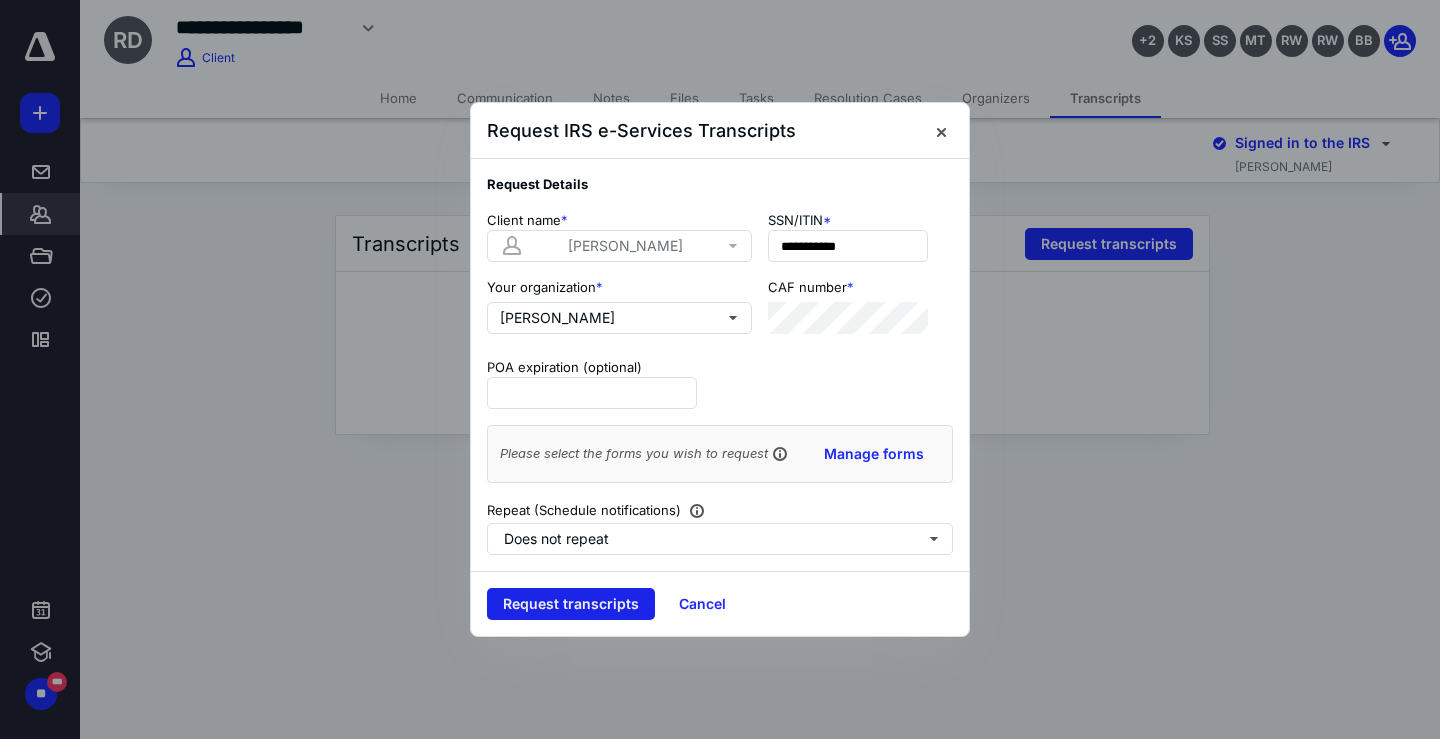 click on "Request transcripts" at bounding box center (571, 604) 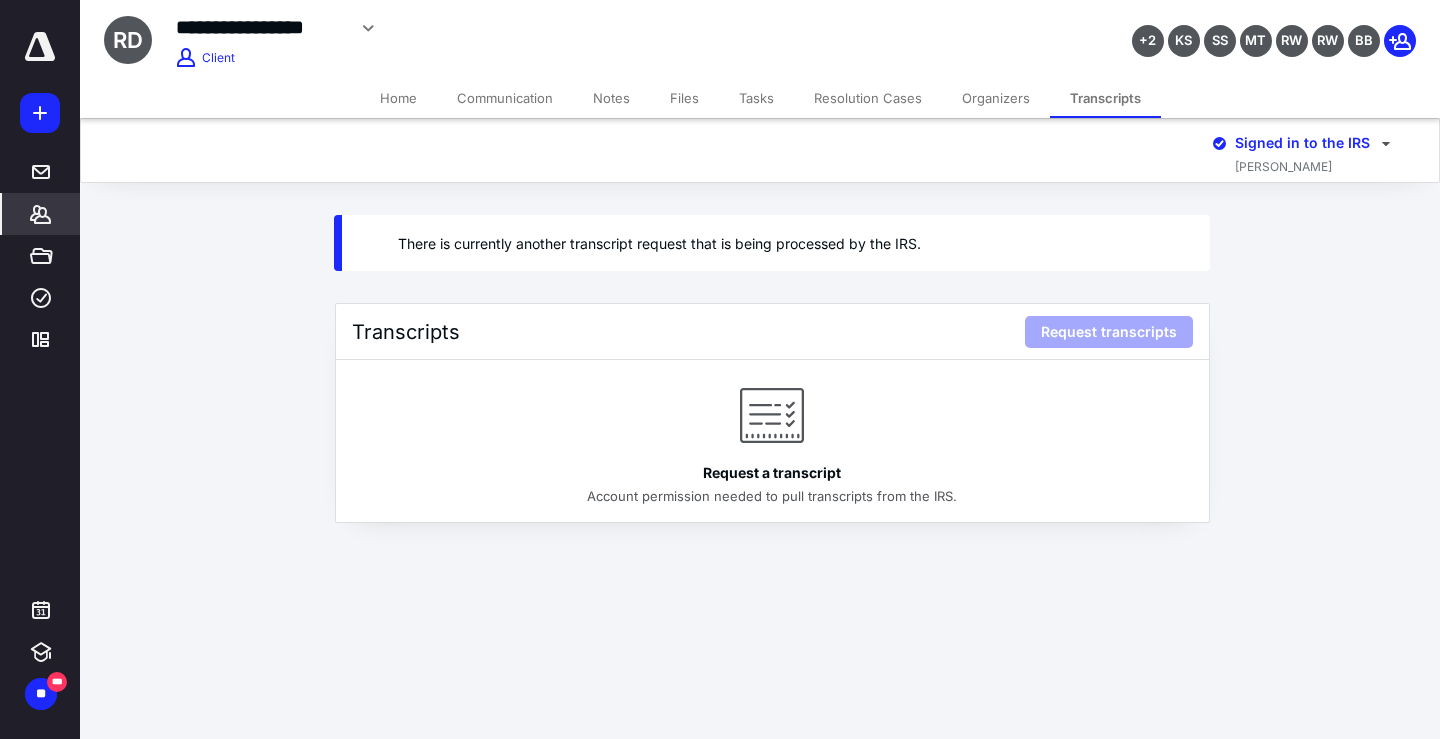 click on "**********" at bounding box center [720, 369] 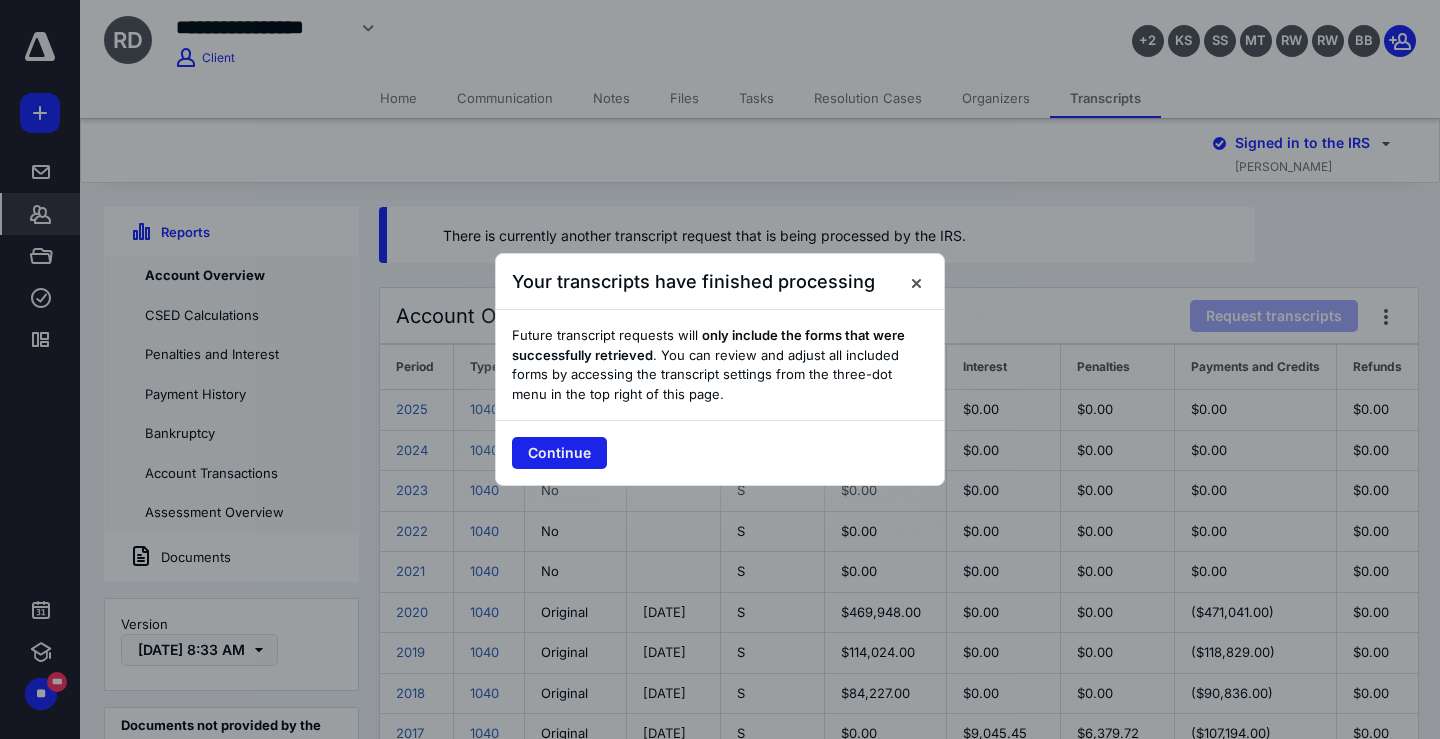 click on "Continue" at bounding box center [559, 453] 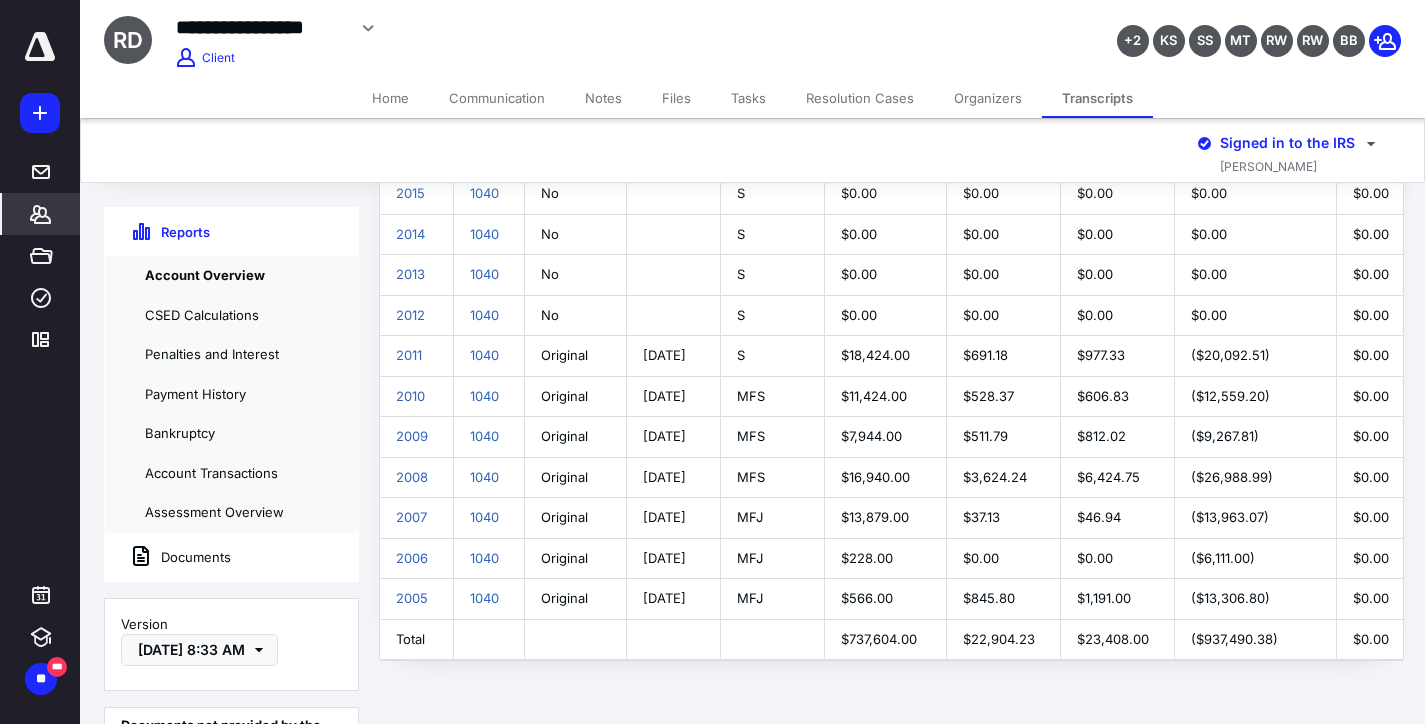 scroll, scrollTop: 623, scrollLeft: 0, axis: vertical 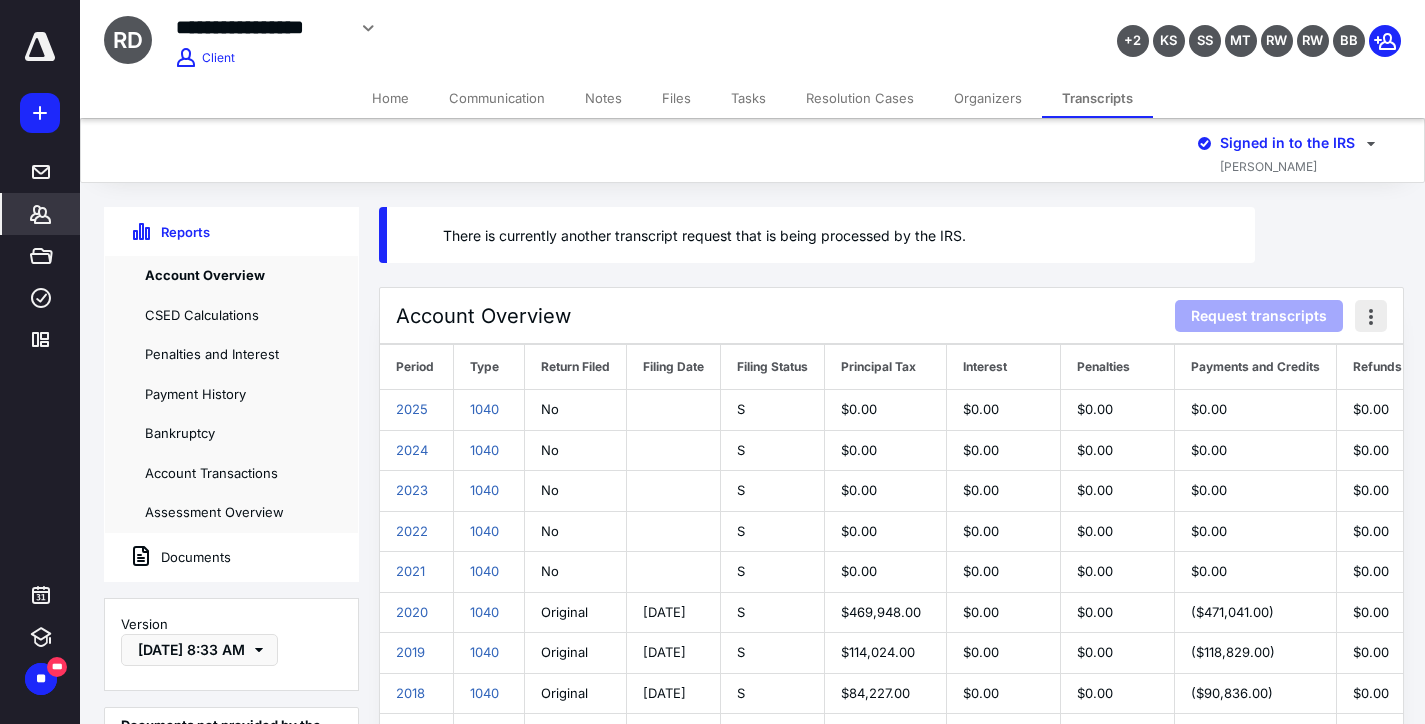 click at bounding box center [1371, 316] 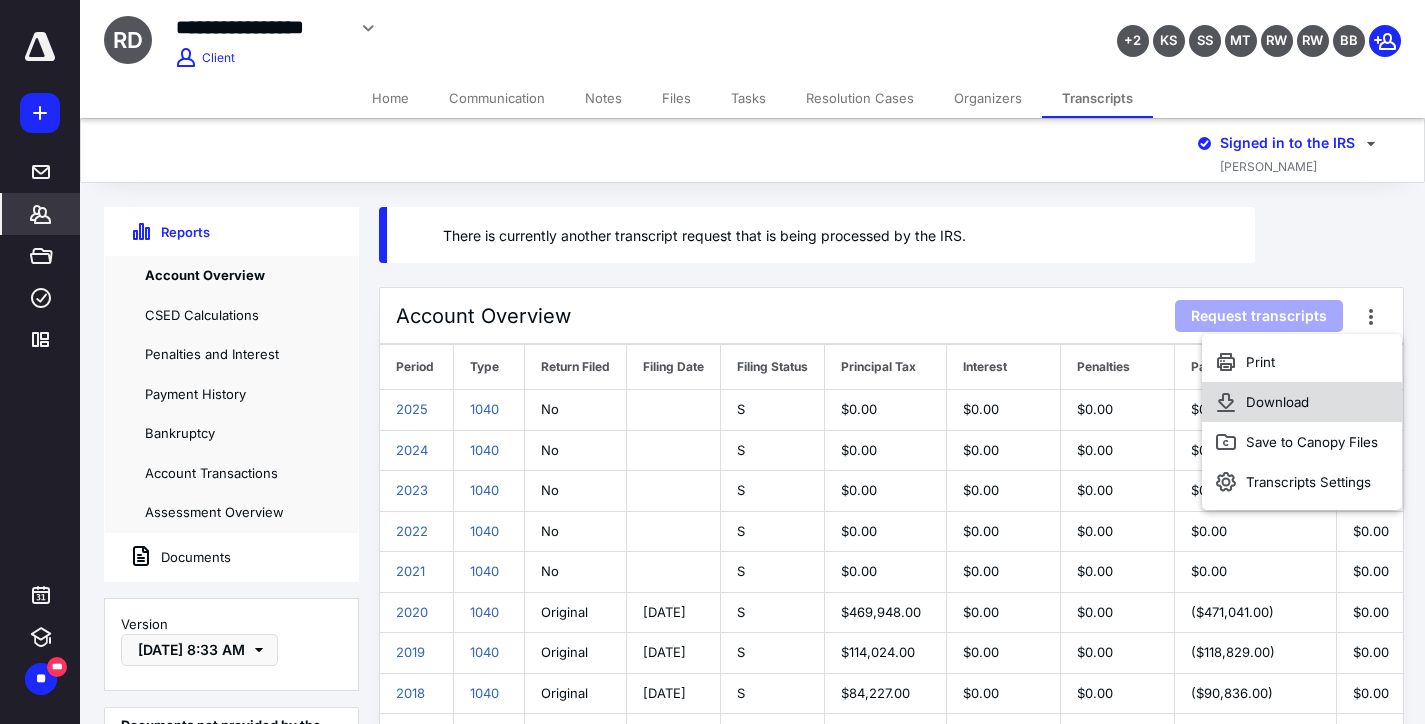 click on "Download" at bounding box center [1302, 402] 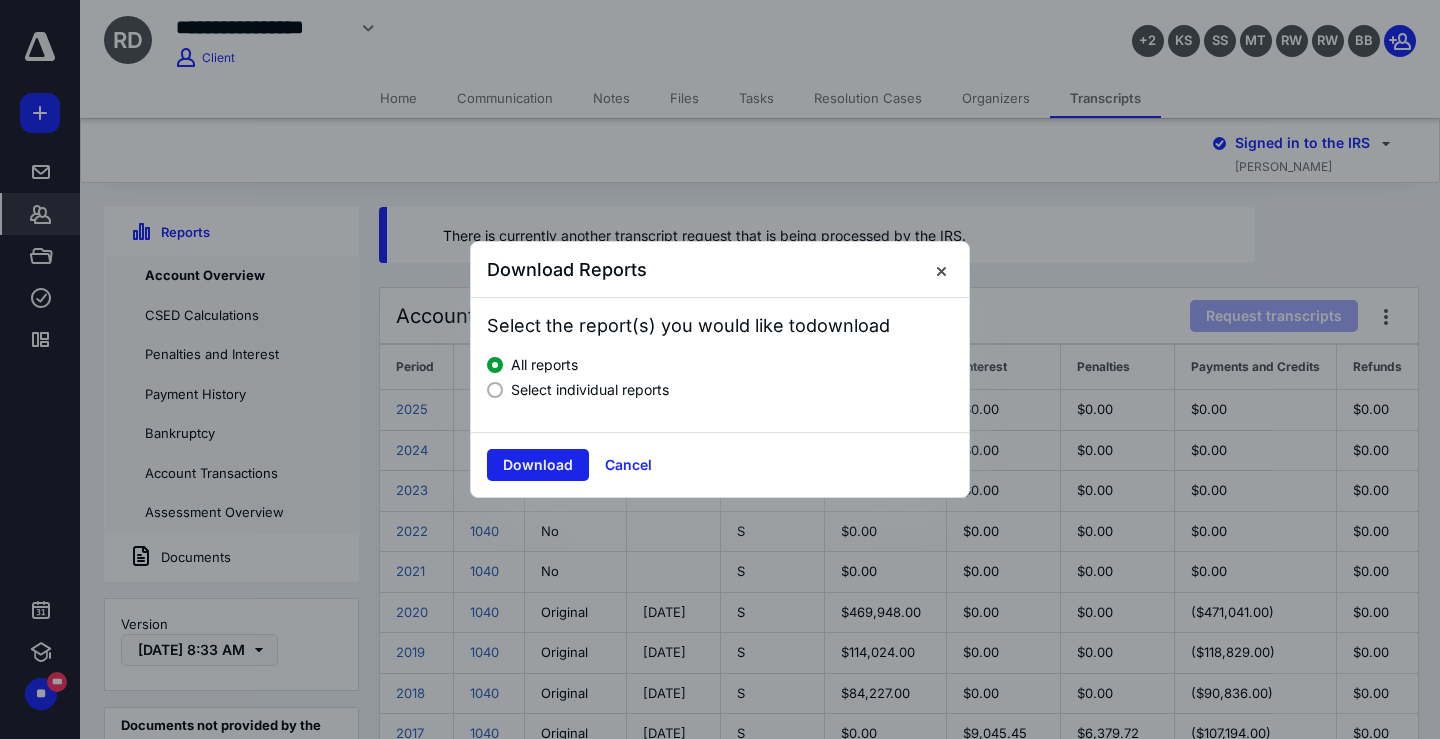 click on "Download" at bounding box center (538, 465) 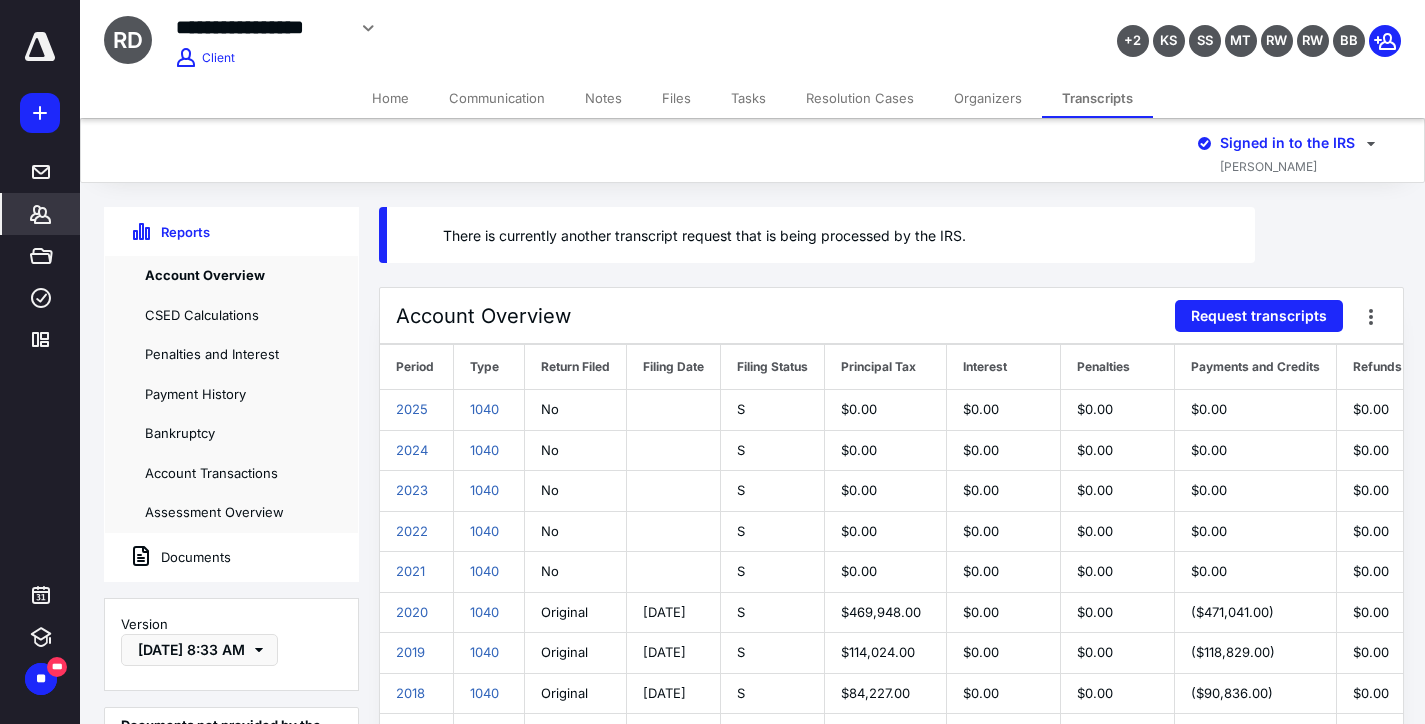 click on "There is currently another transcript request that is being processed by the IRS. Account Overview Request transcripts
Period
Type
Return Filed
Filing Date
Filing Status
Principal Tax
Interest
Penalties
Payments and Credits
Refunds
Balance
Examination Active
Lien Active
Qualifying FTA
2025
1040
No
S
$0.00
$0.00
$0.00
$0.00
$0.00
$0.00
—
—
—
2024
1040
No" at bounding box center [755, 756] 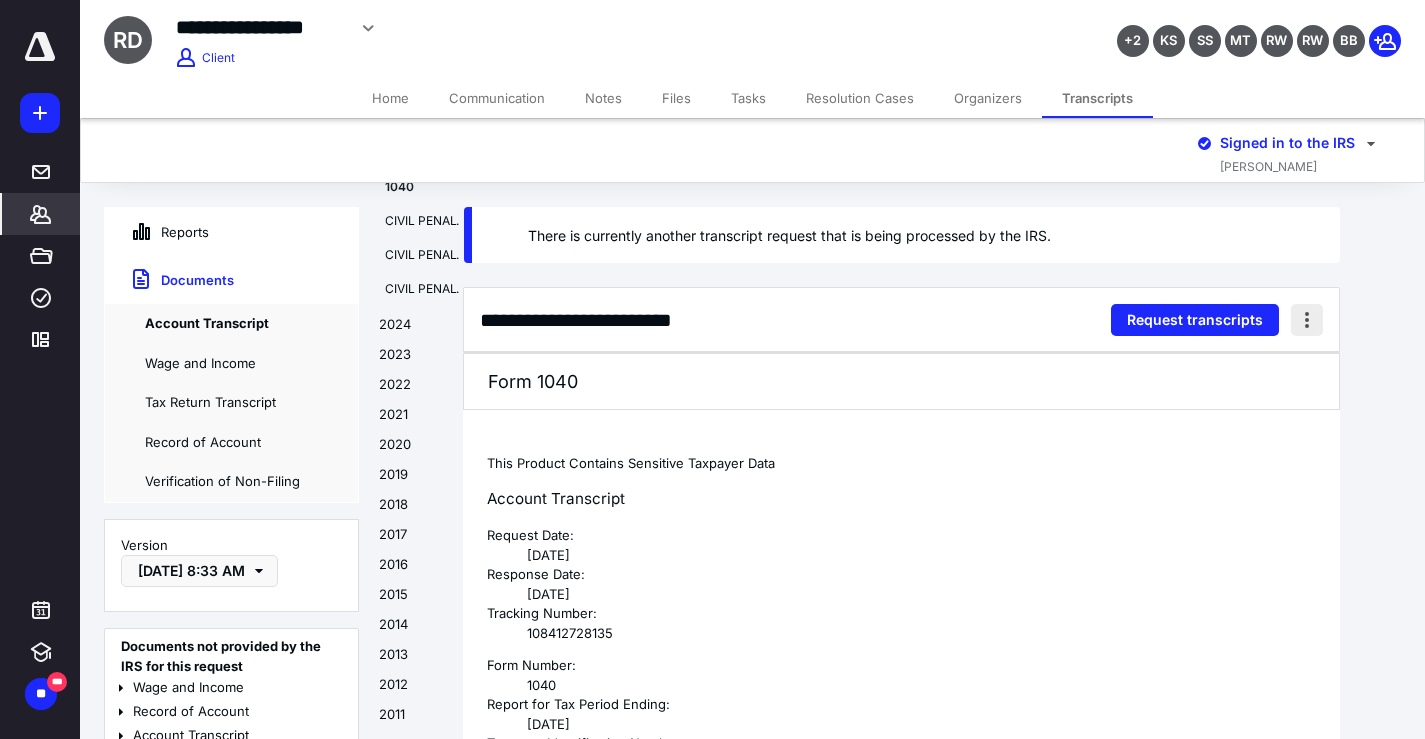 click at bounding box center [1307, 320] 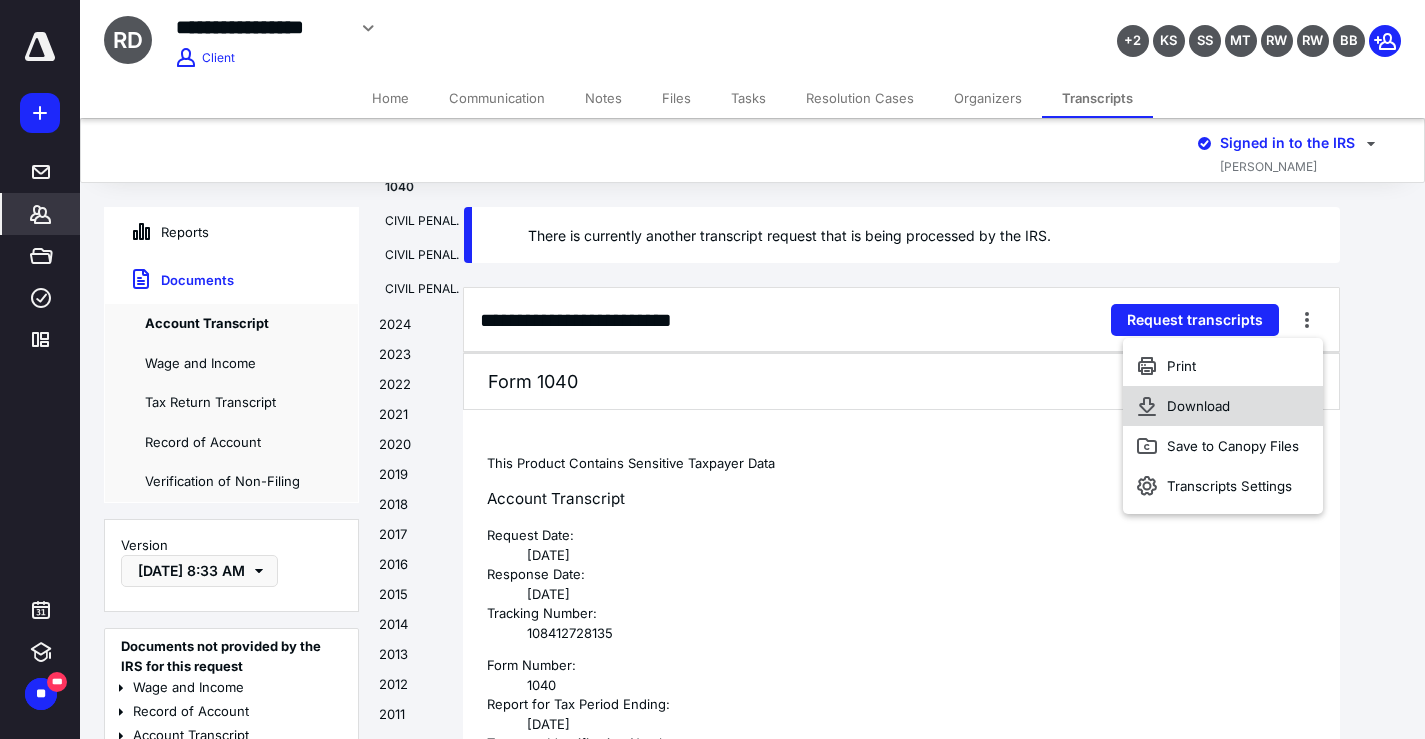 click on "Download" at bounding box center [1223, 406] 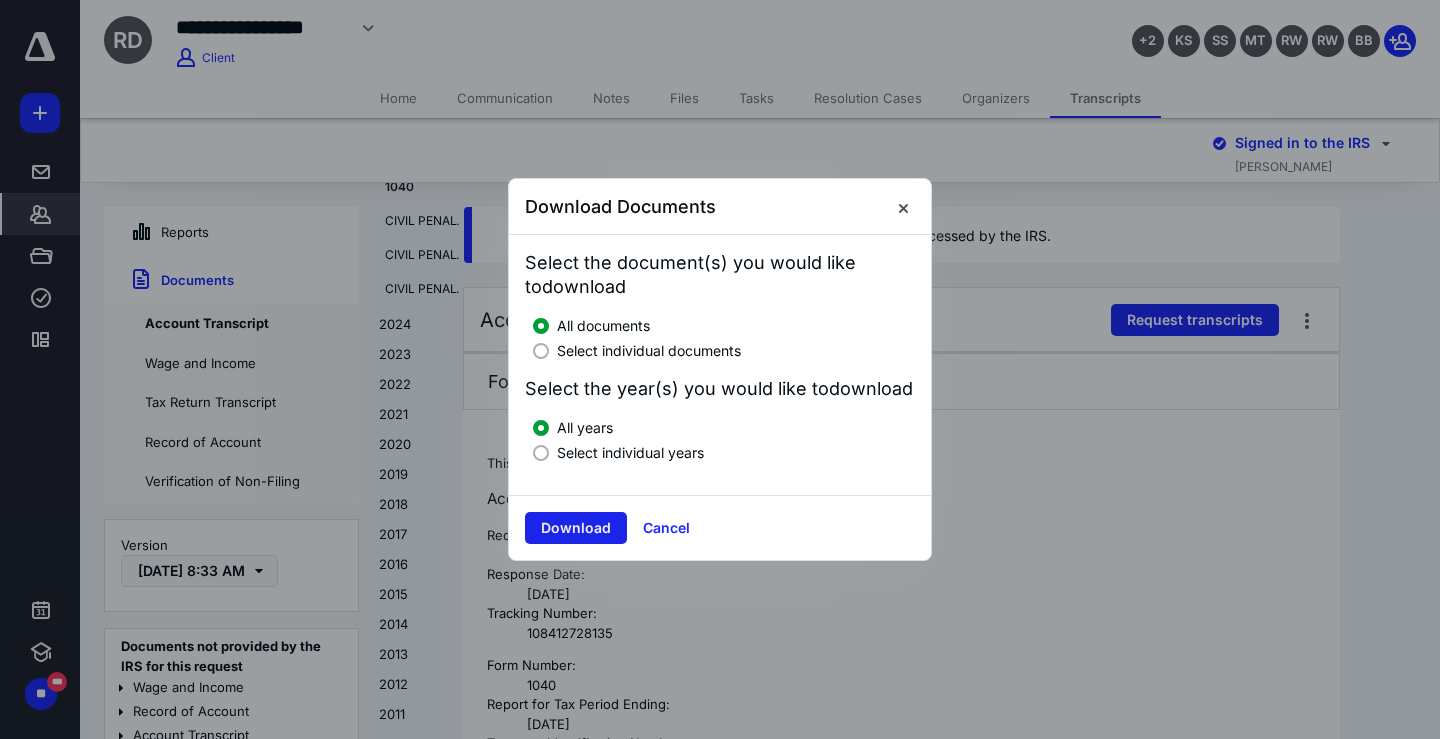 click on "Download" at bounding box center (576, 528) 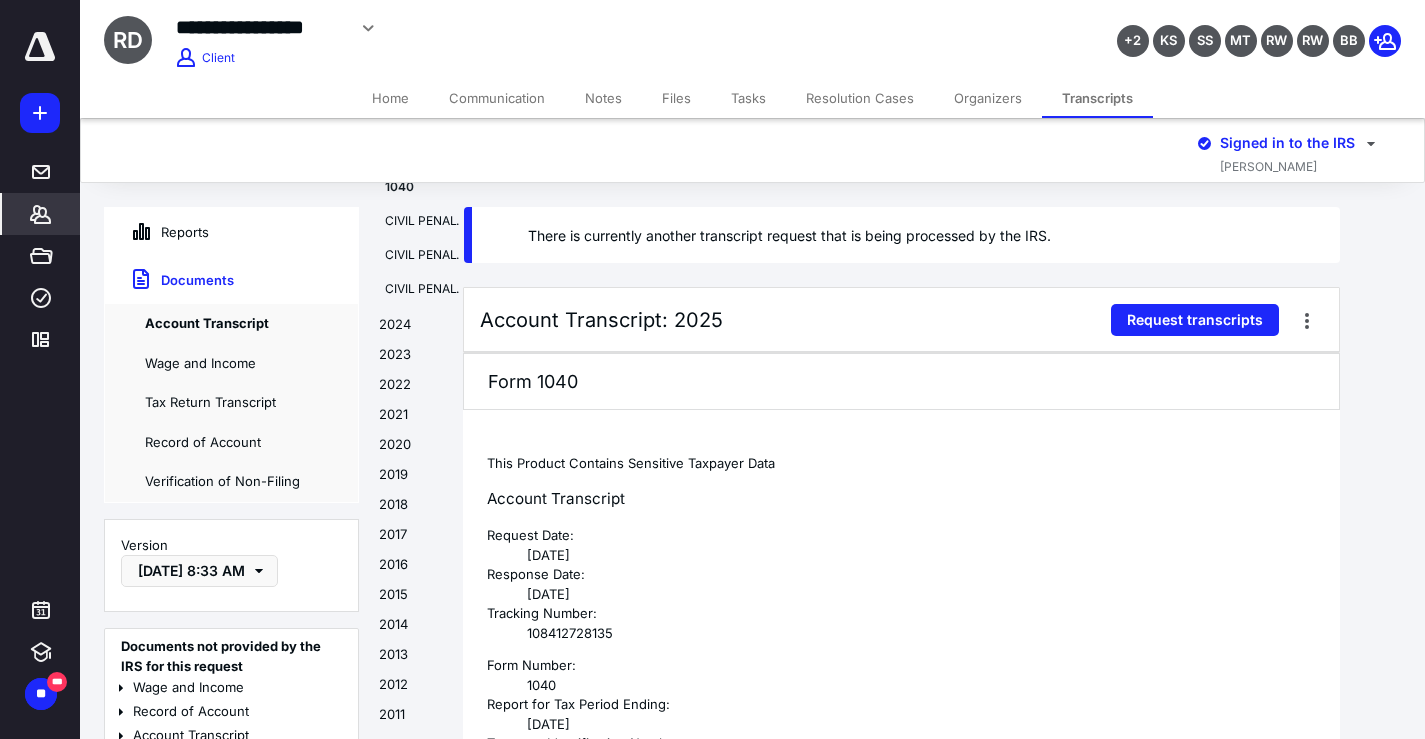 click on "1040" at bounding box center (921, 686) 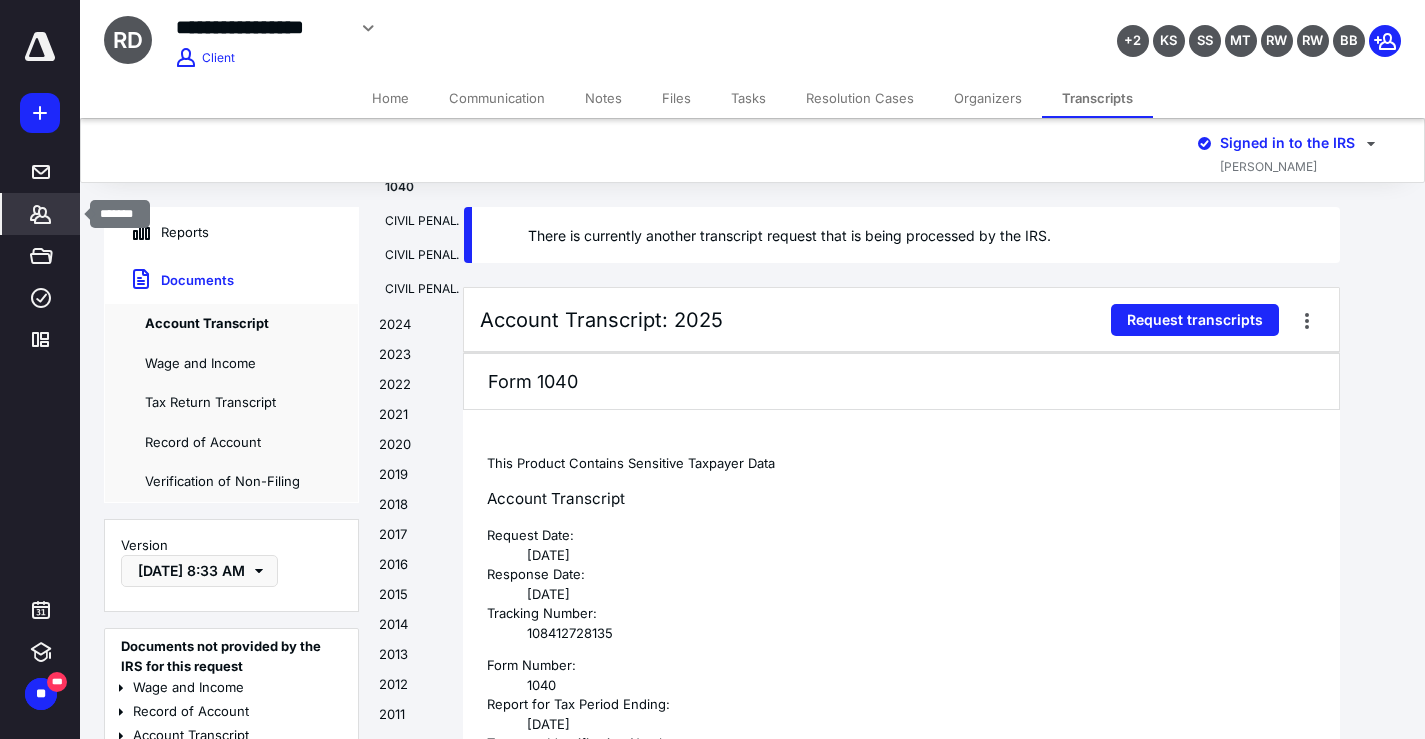 click on "*******" at bounding box center [41, 214] 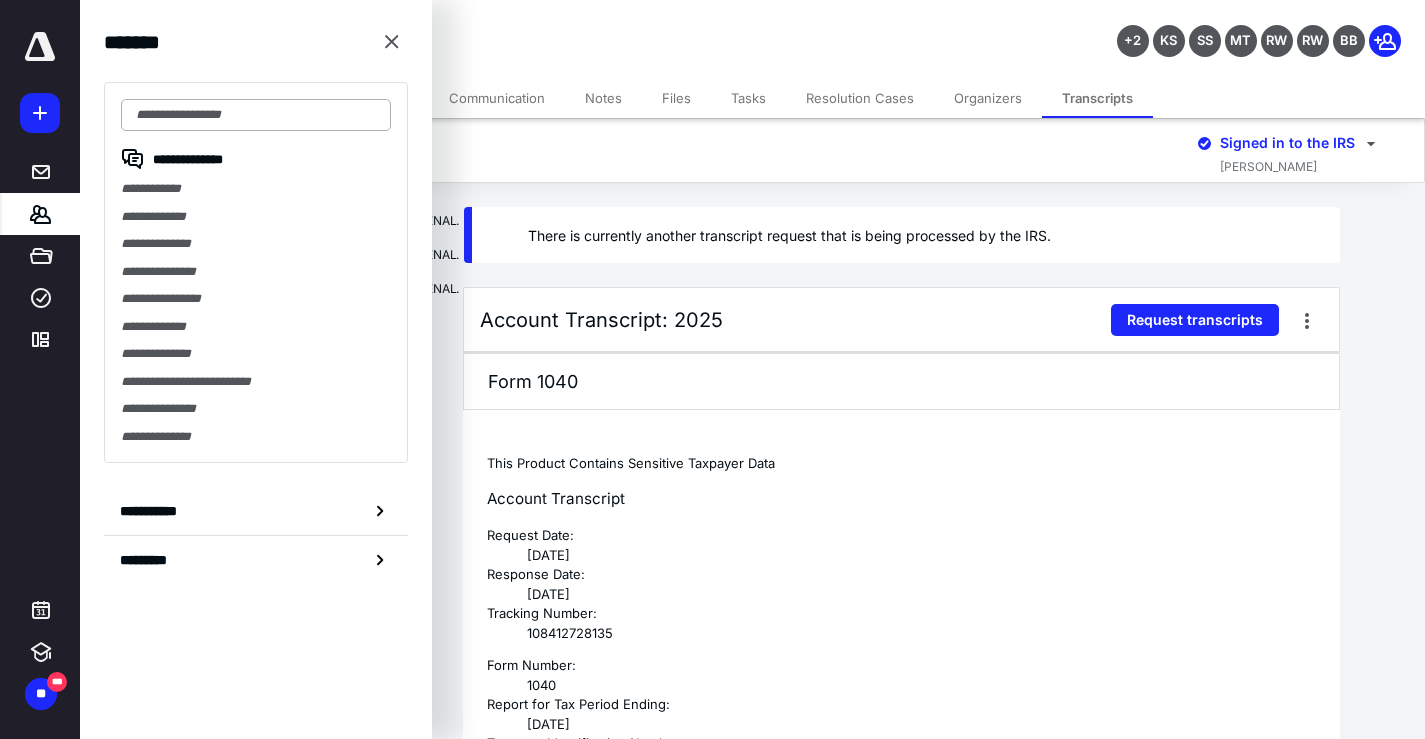 click at bounding box center [256, 115] 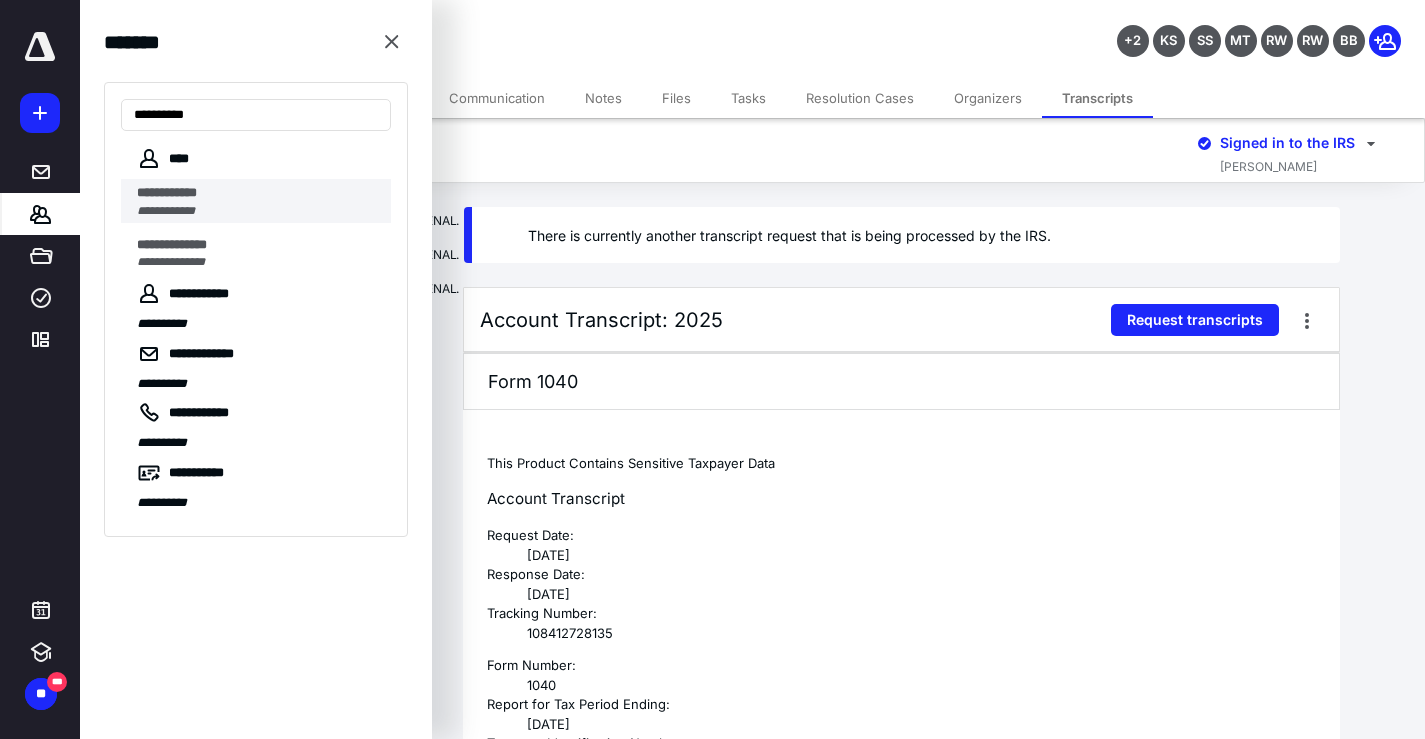 type on "**********" 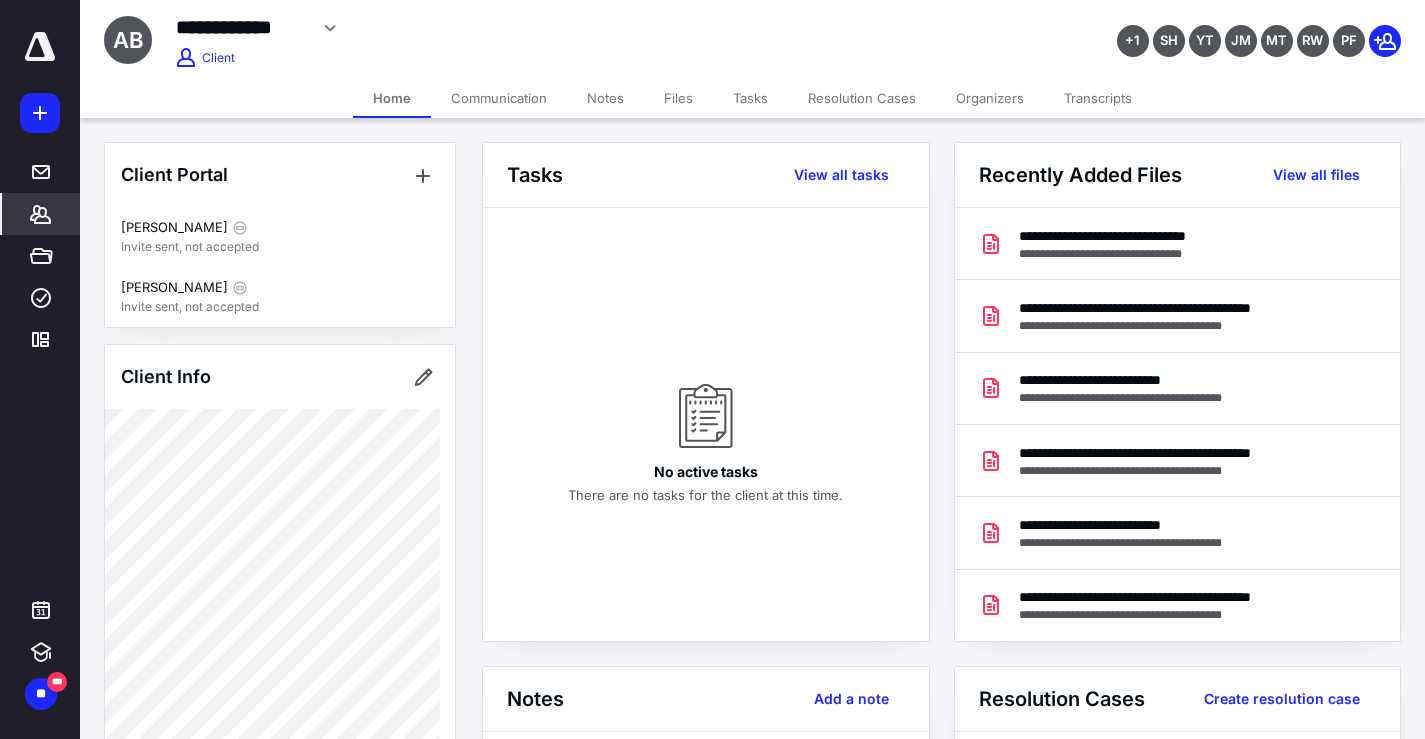 click on "Transcripts" at bounding box center (1098, 98) 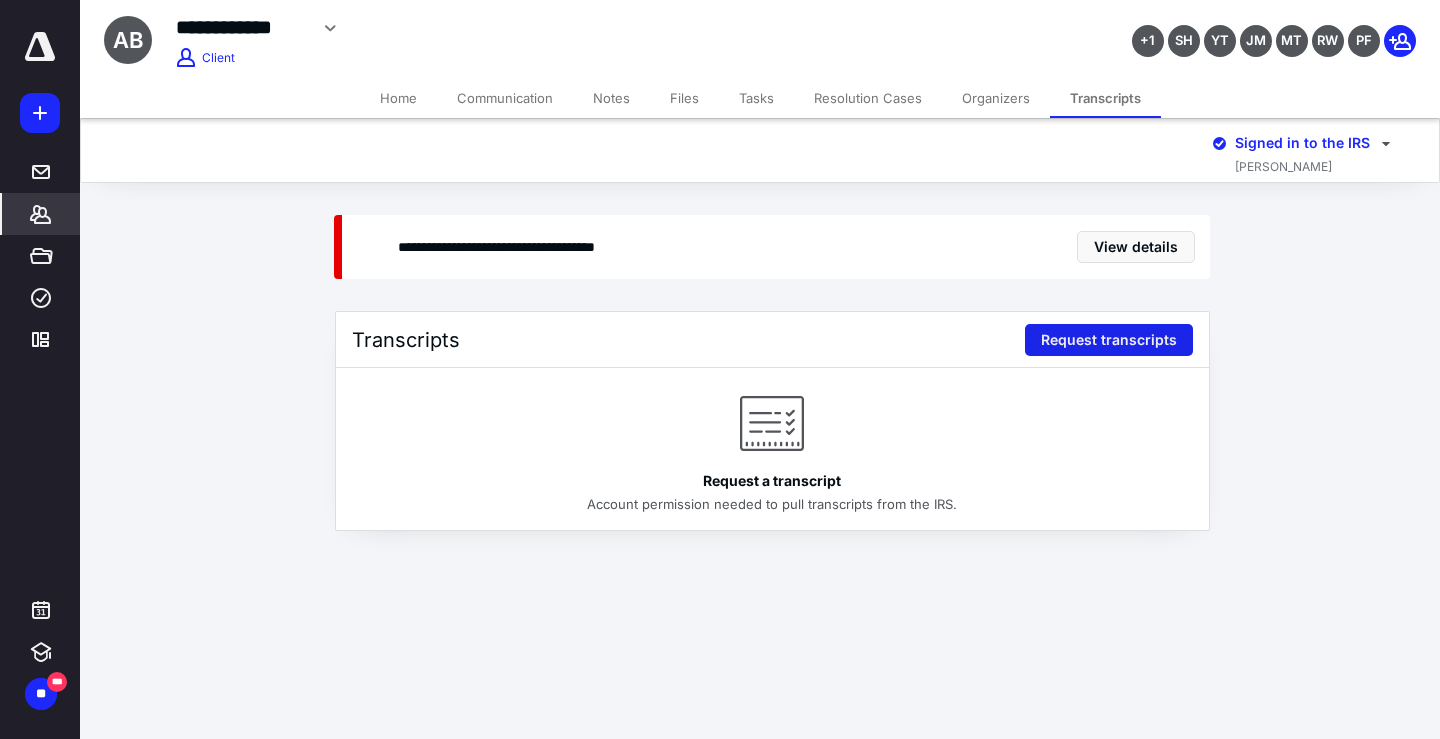 click on "Request transcripts" at bounding box center [1109, 340] 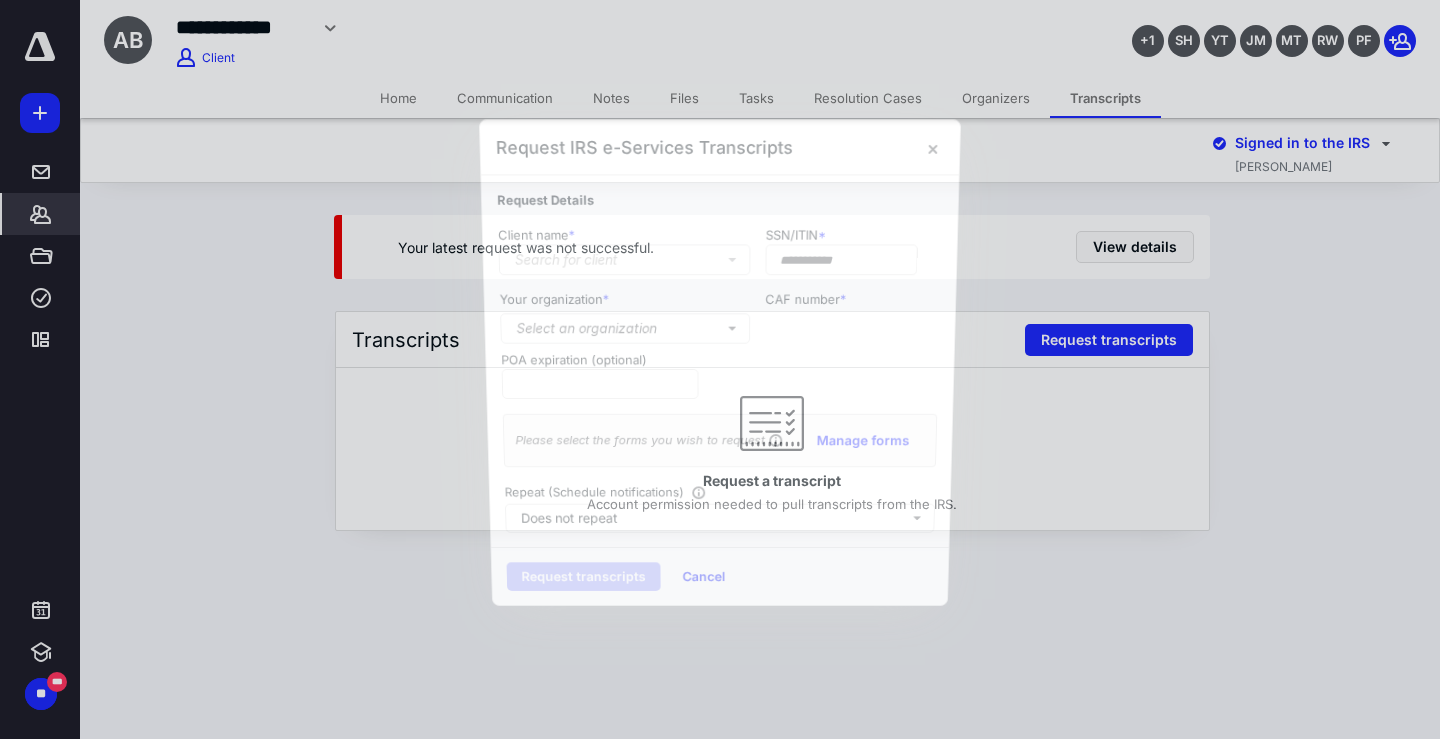 type on "**********" 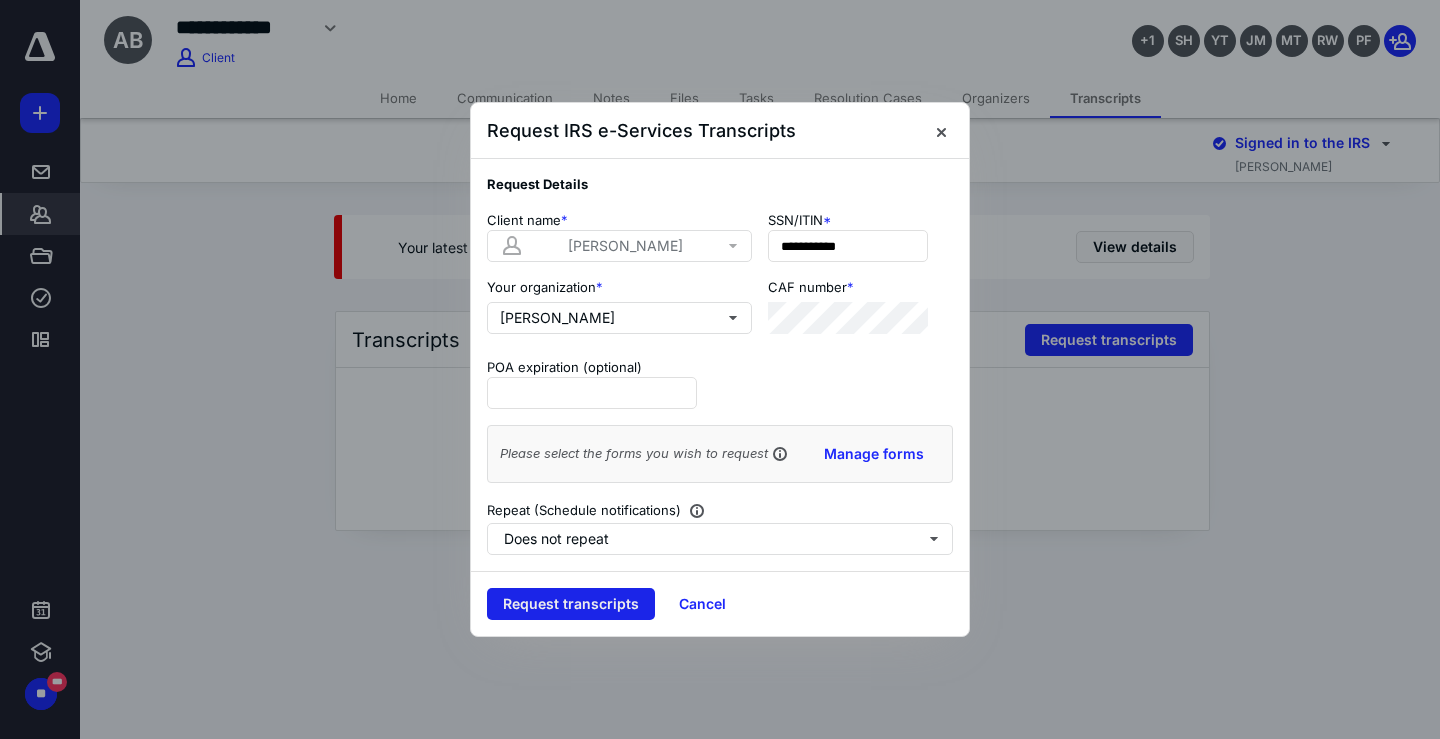 click on "Request transcripts" at bounding box center (571, 604) 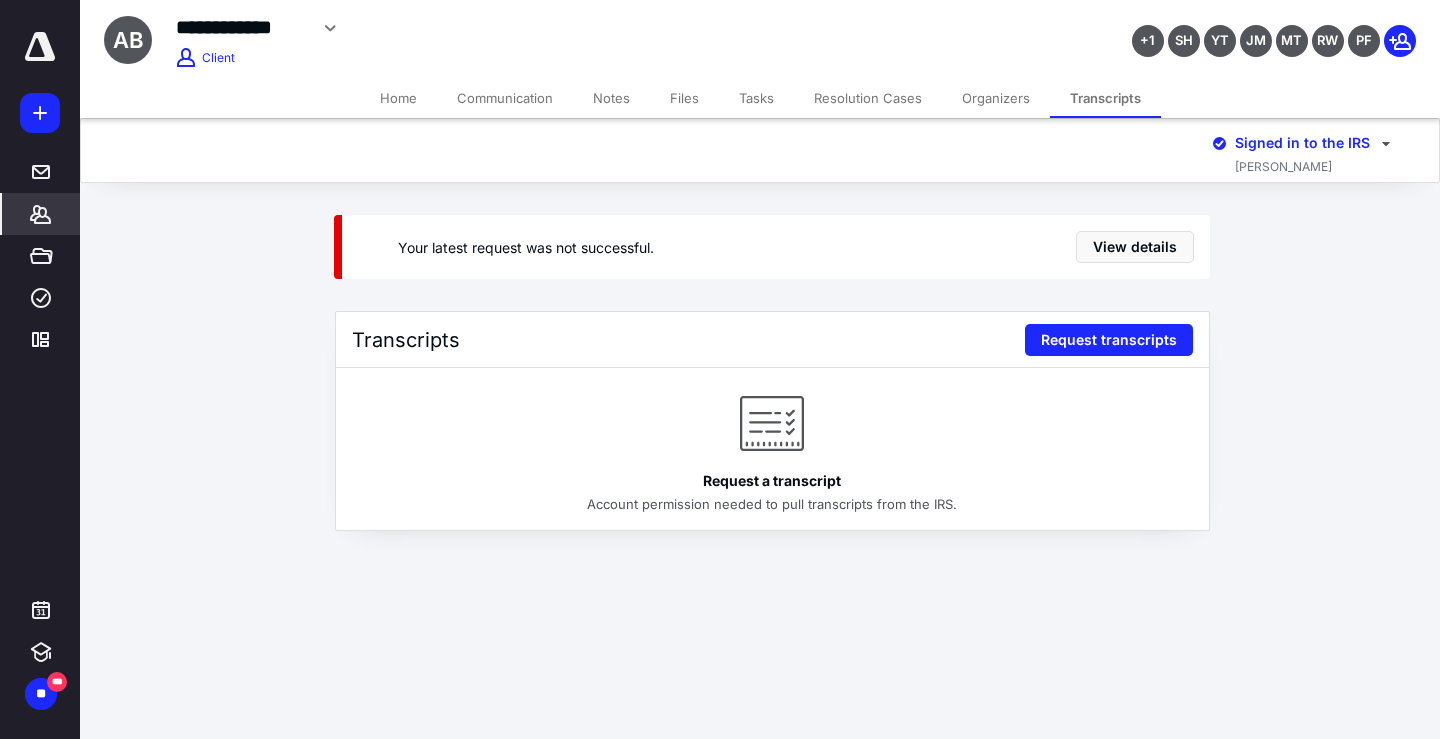 click on "Your latest request was not successful. View details Transcripts Request transcripts Request a transcript Account permission needed to pull transcripts from the IRS." at bounding box center [760, 357] 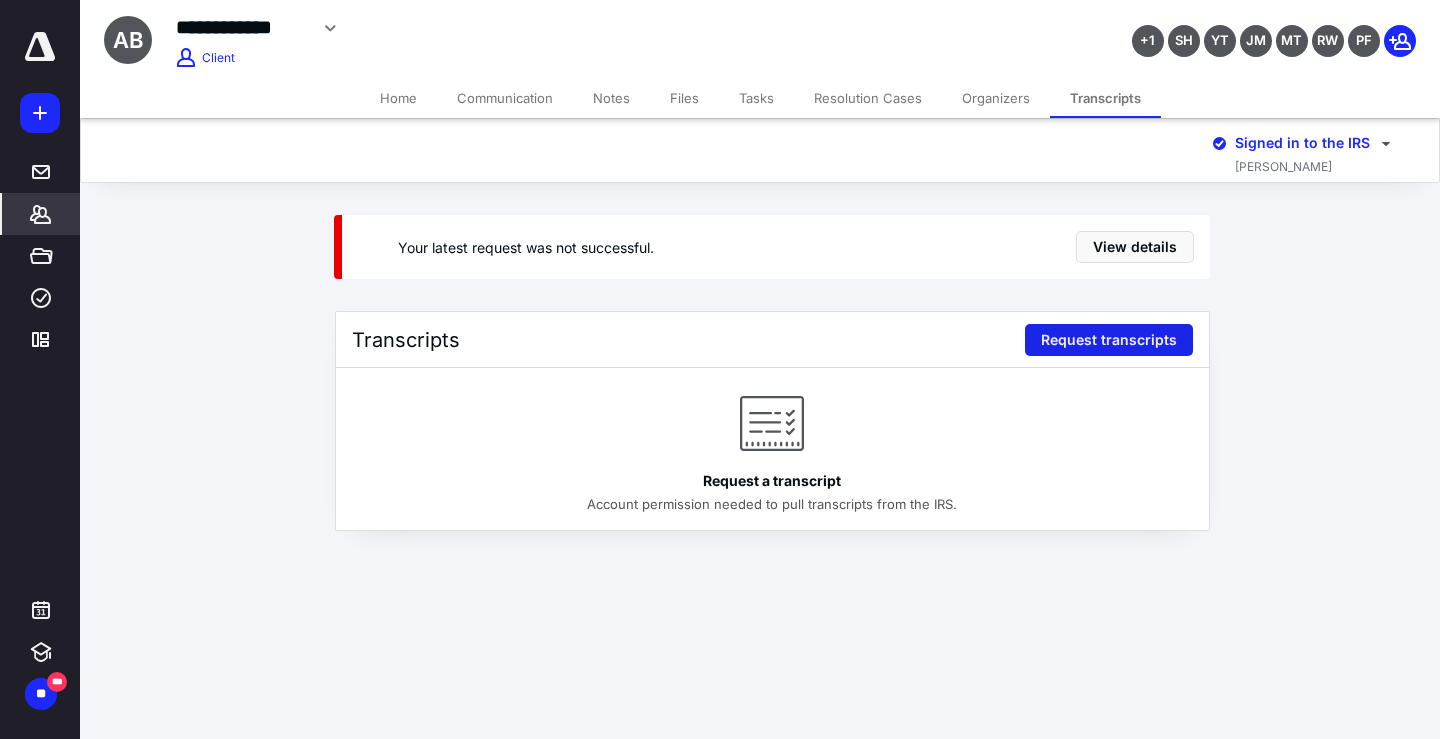click on "Request transcripts" at bounding box center (1109, 340) 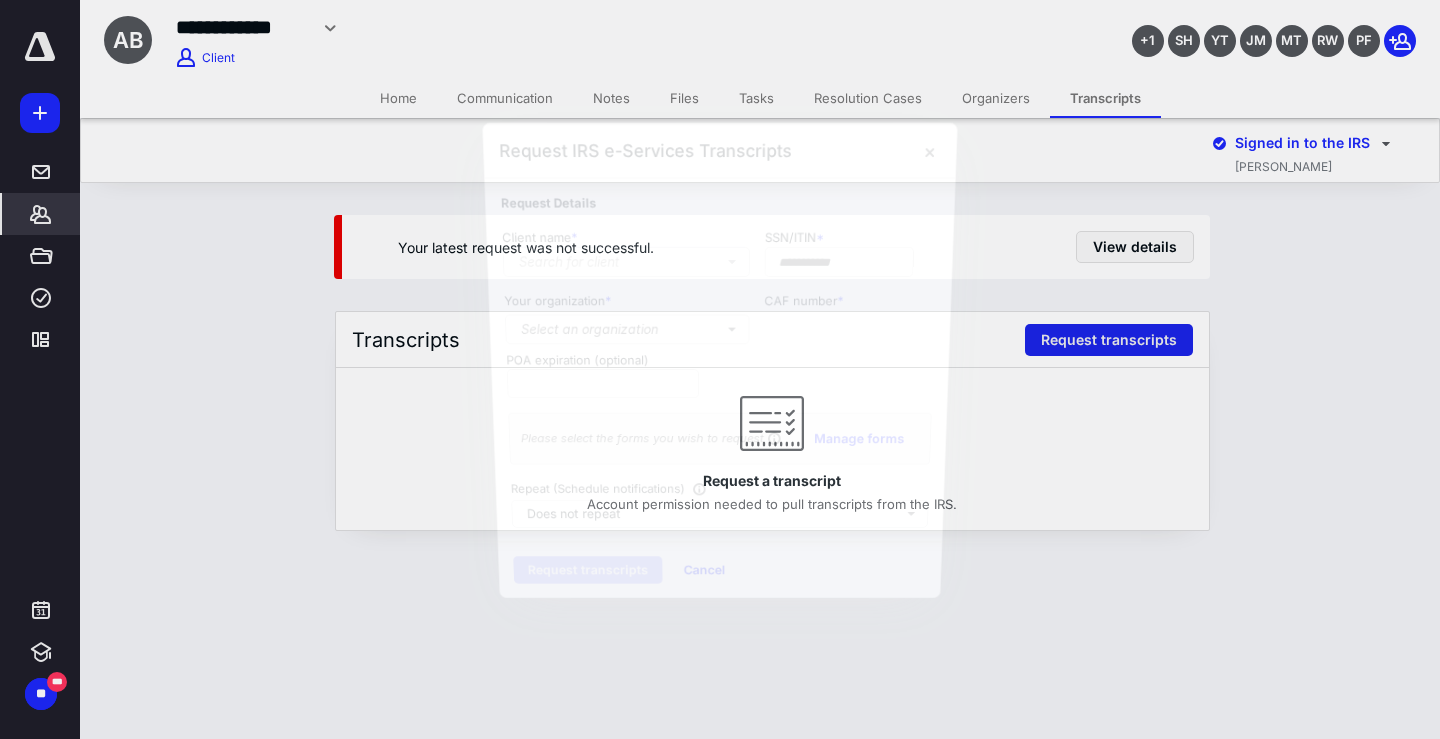 type on "**********" 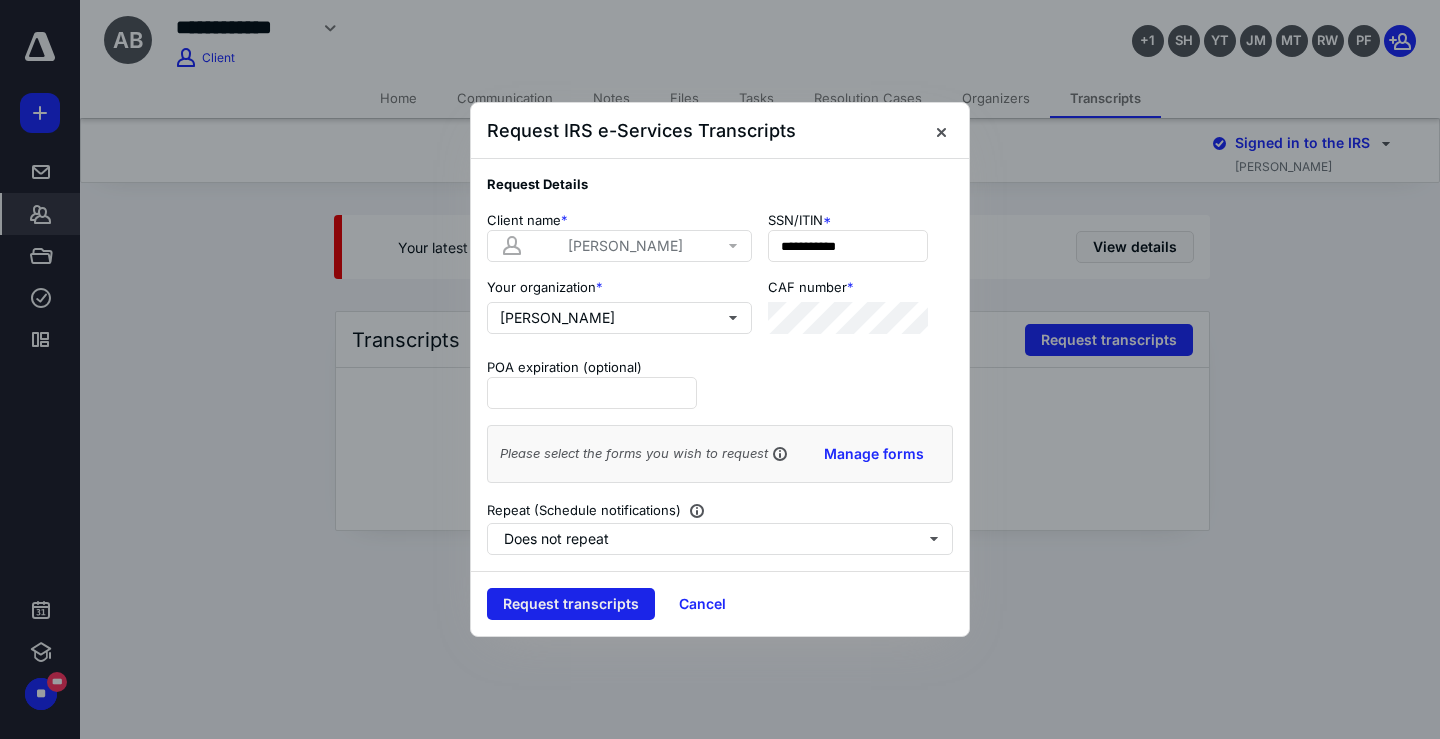 click on "Request transcripts" at bounding box center [571, 604] 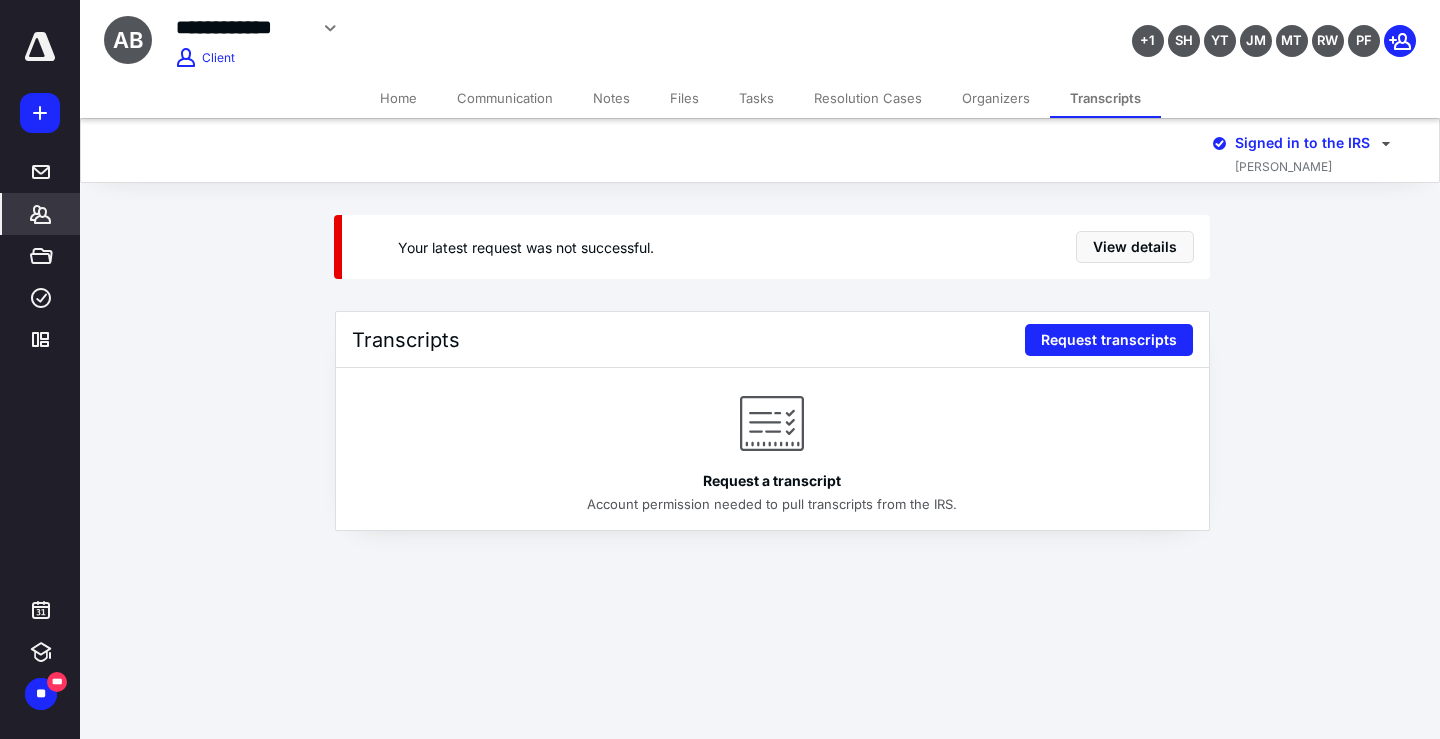 click on "**********" at bounding box center (720, 369) 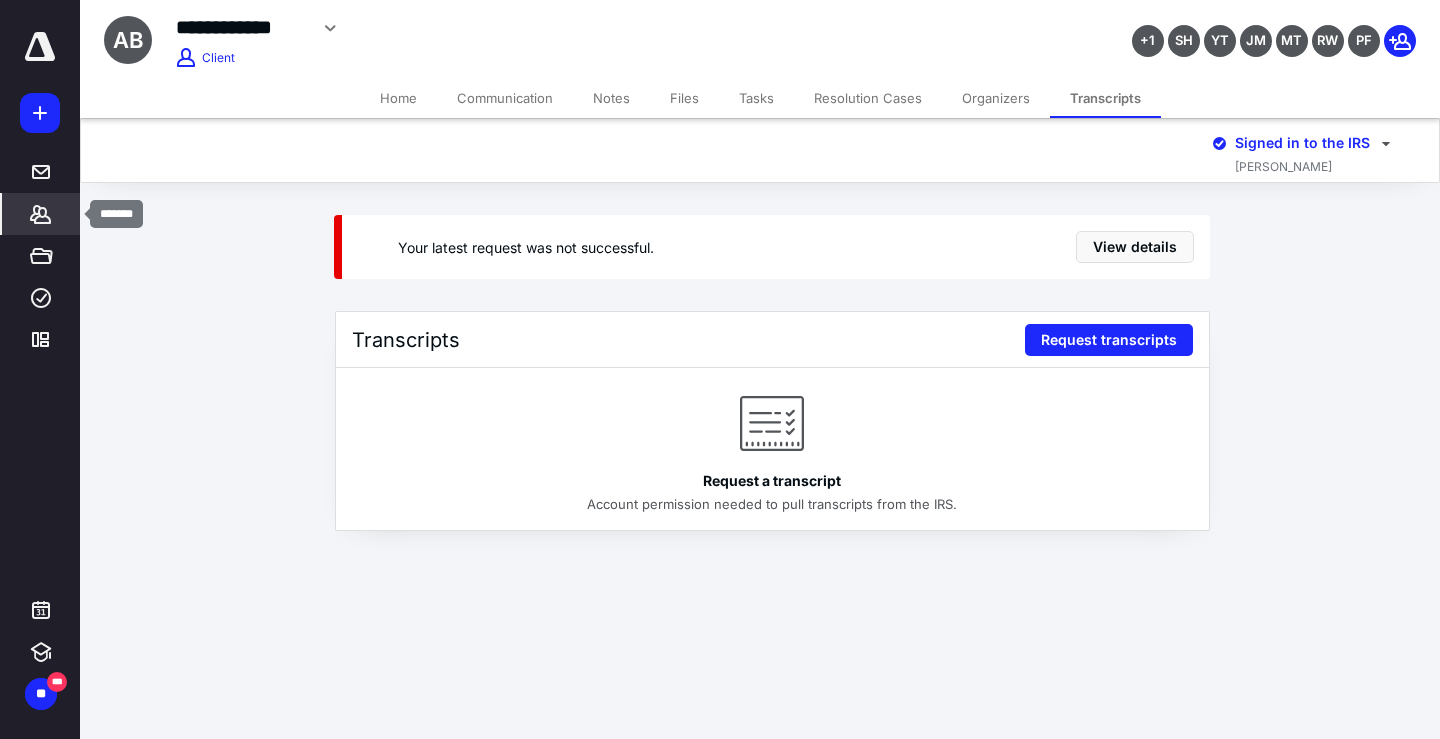 click on "*******" at bounding box center [41, 214] 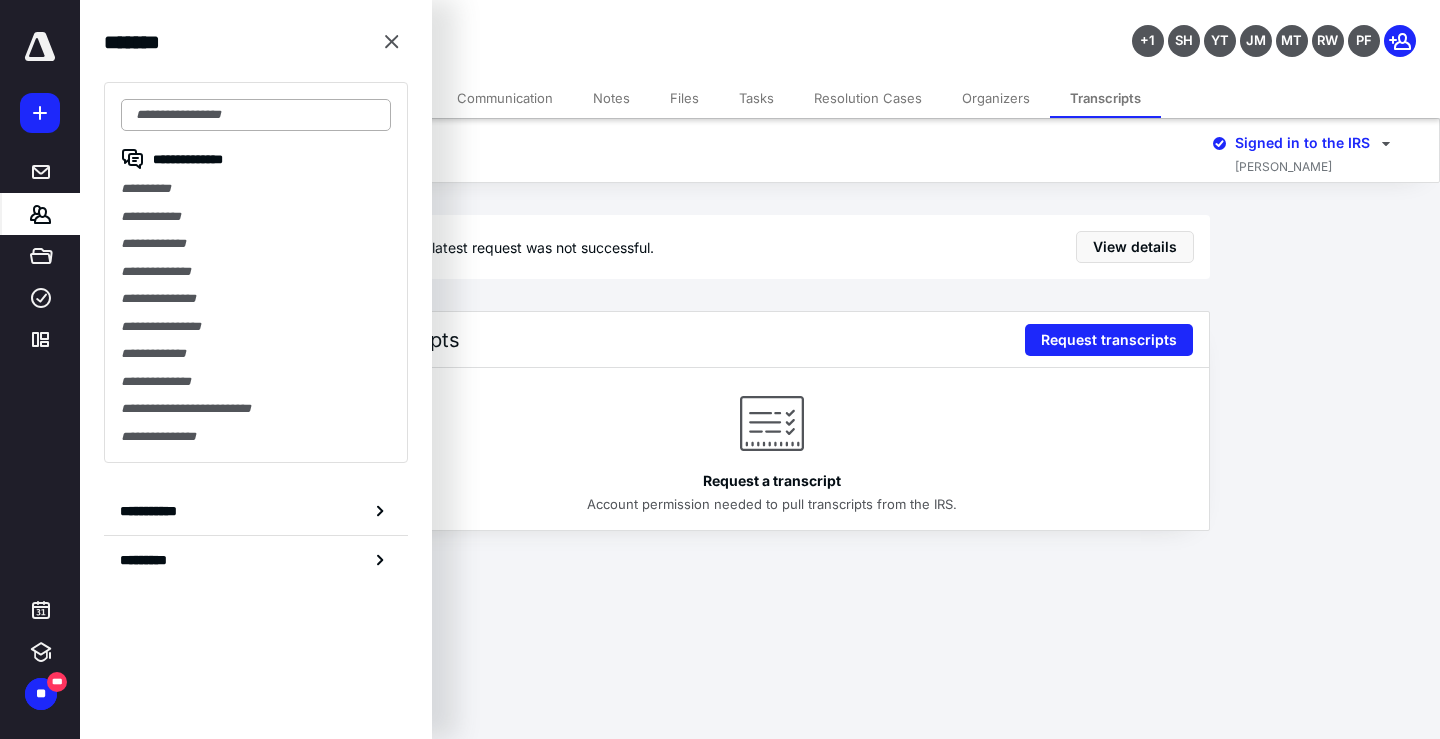 click at bounding box center [256, 115] 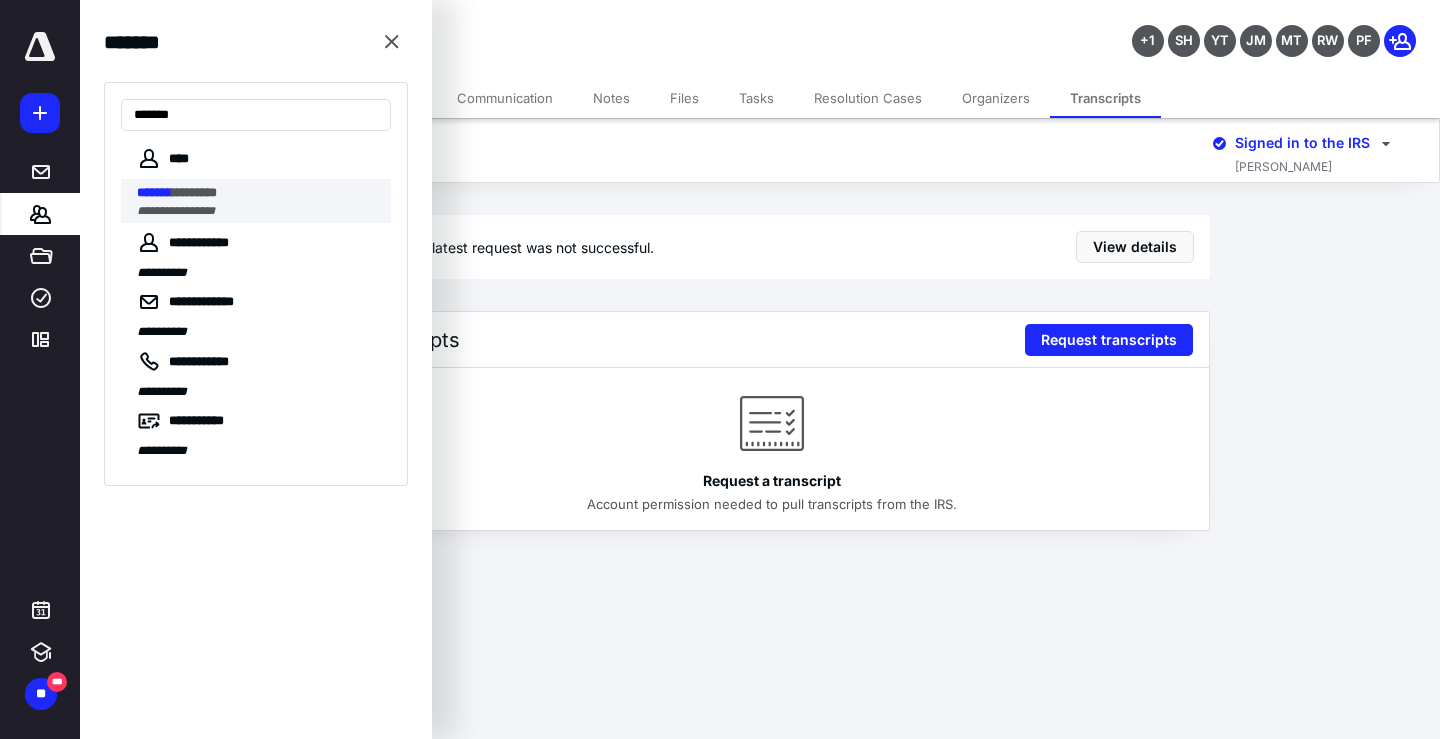 type on "*******" 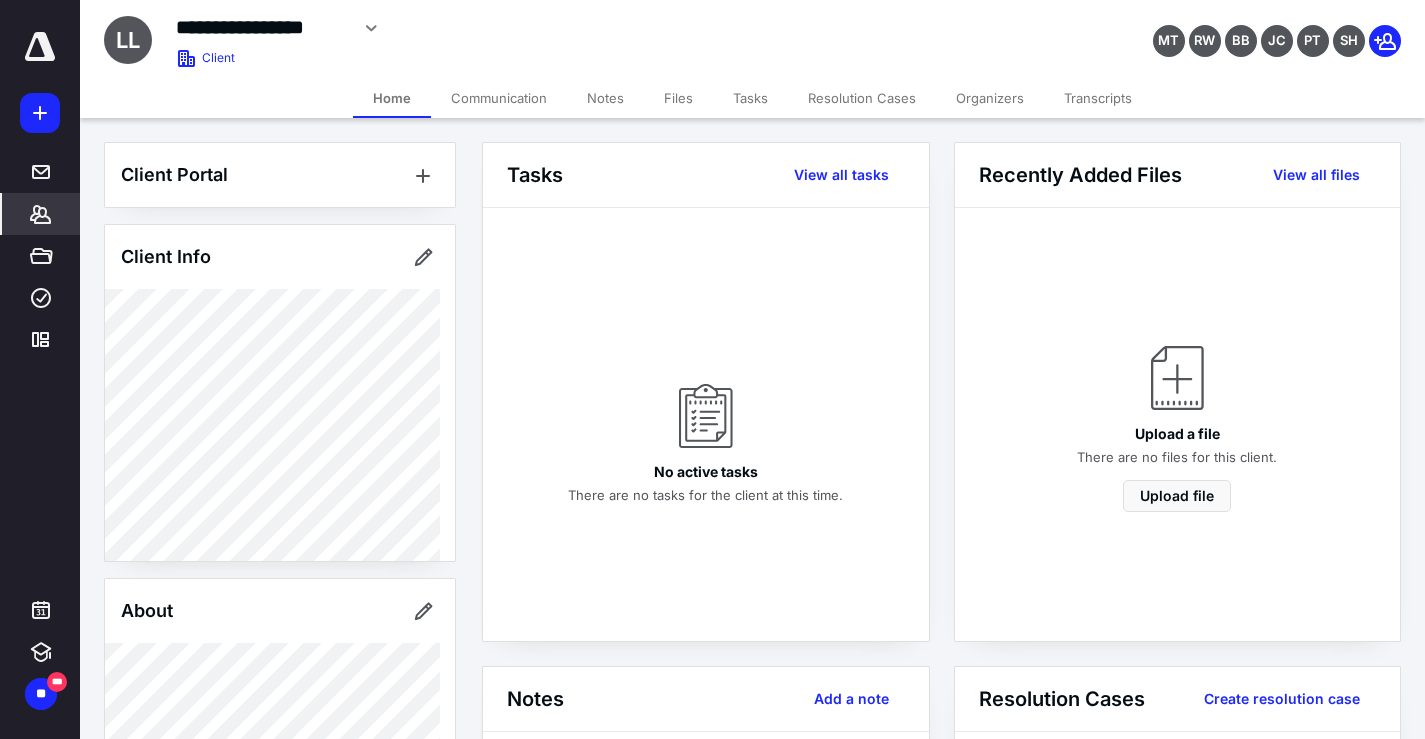 click on "Transcripts" at bounding box center [1098, 98] 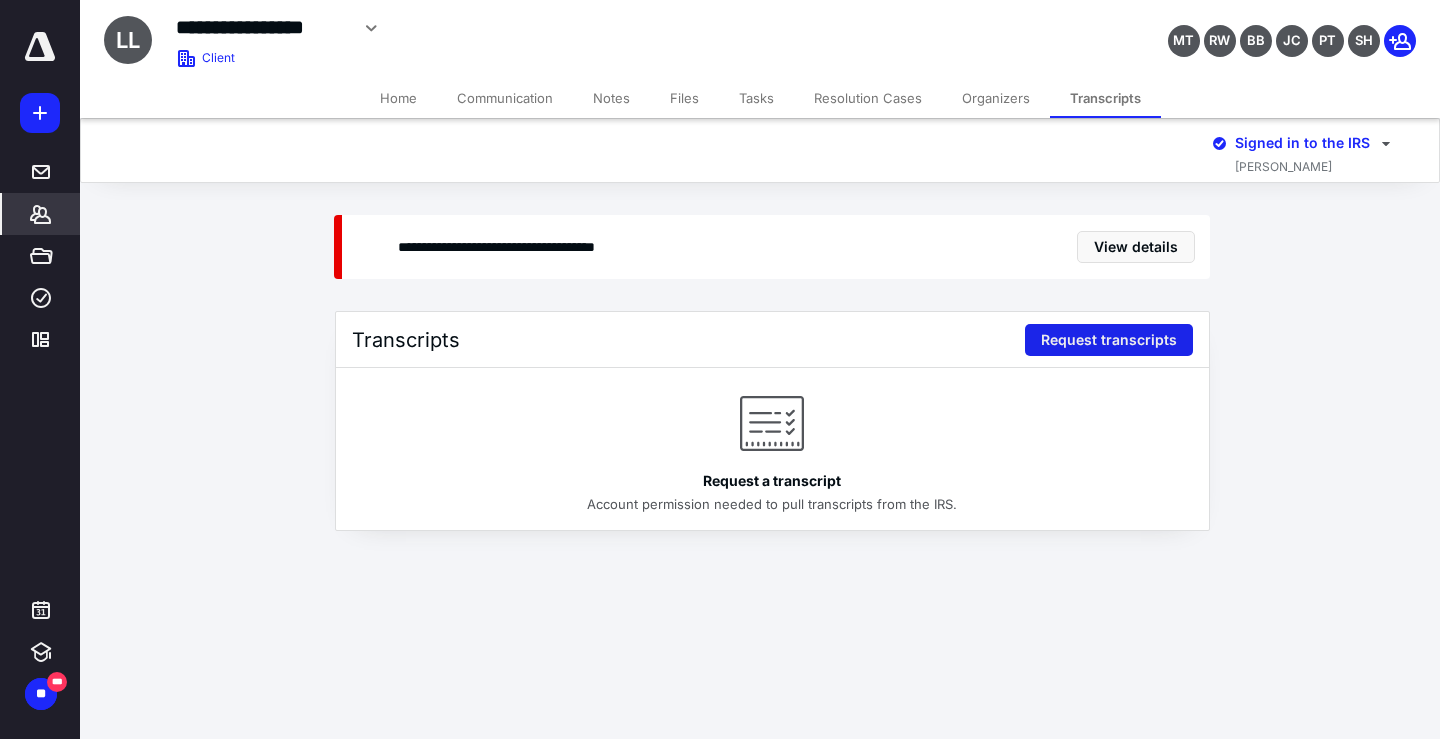 click on "Request transcripts" at bounding box center (1109, 340) 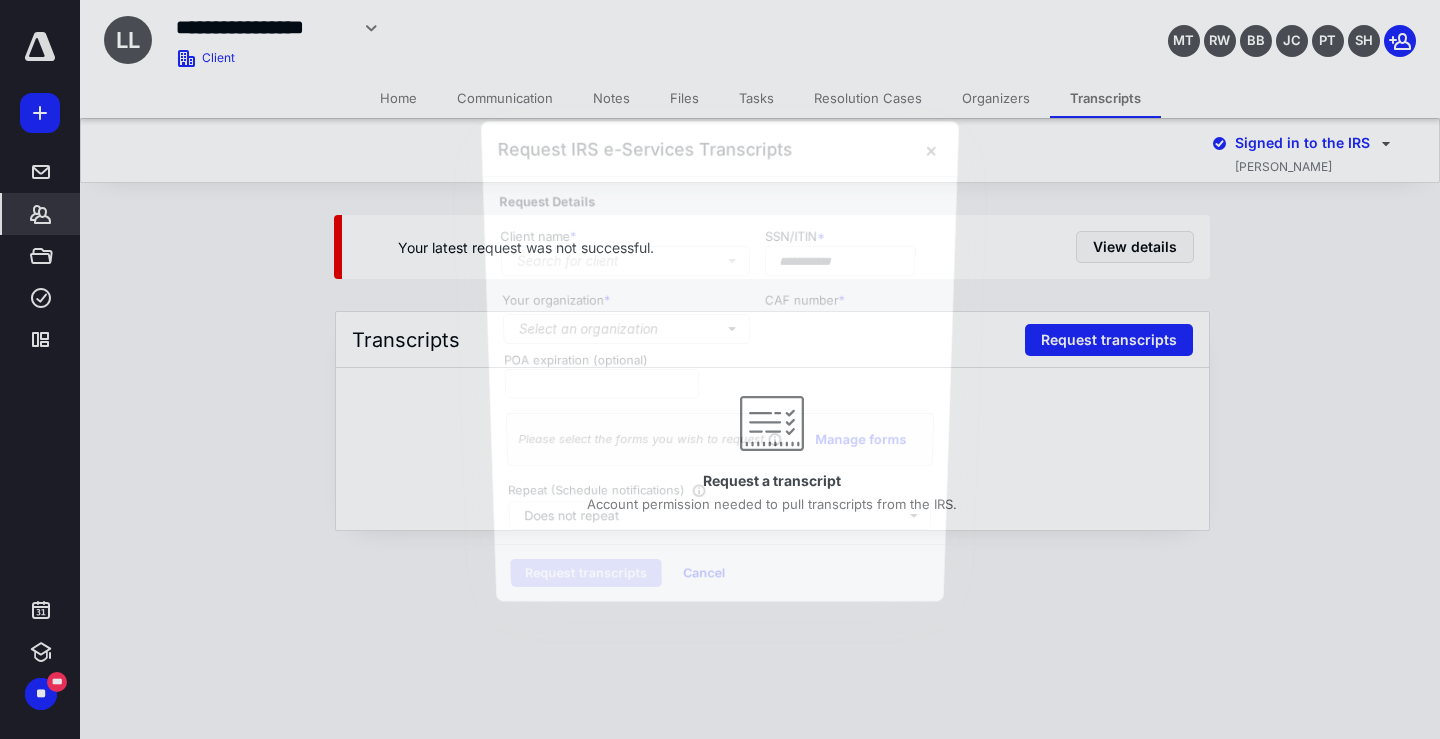 type on "**********" 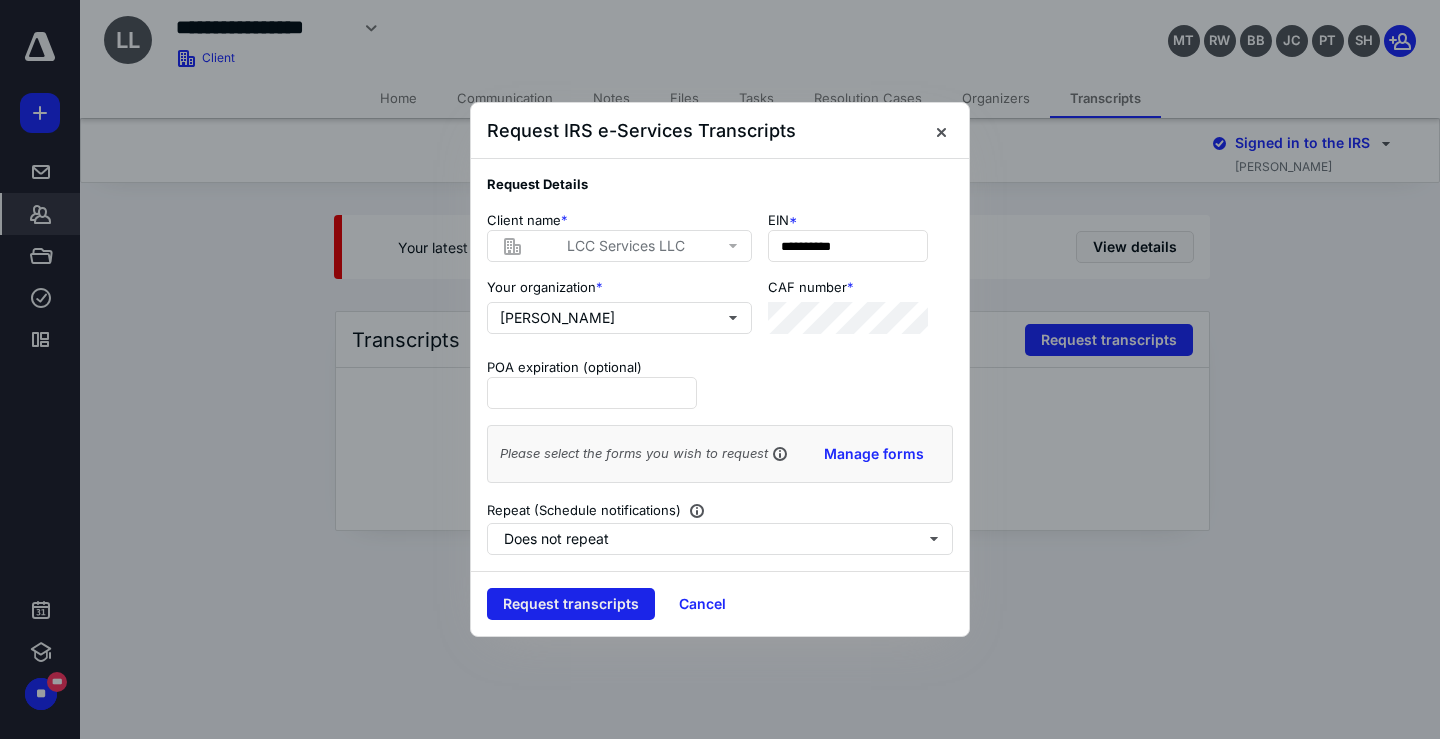 click on "Request transcripts" at bounding box center (571, 604) 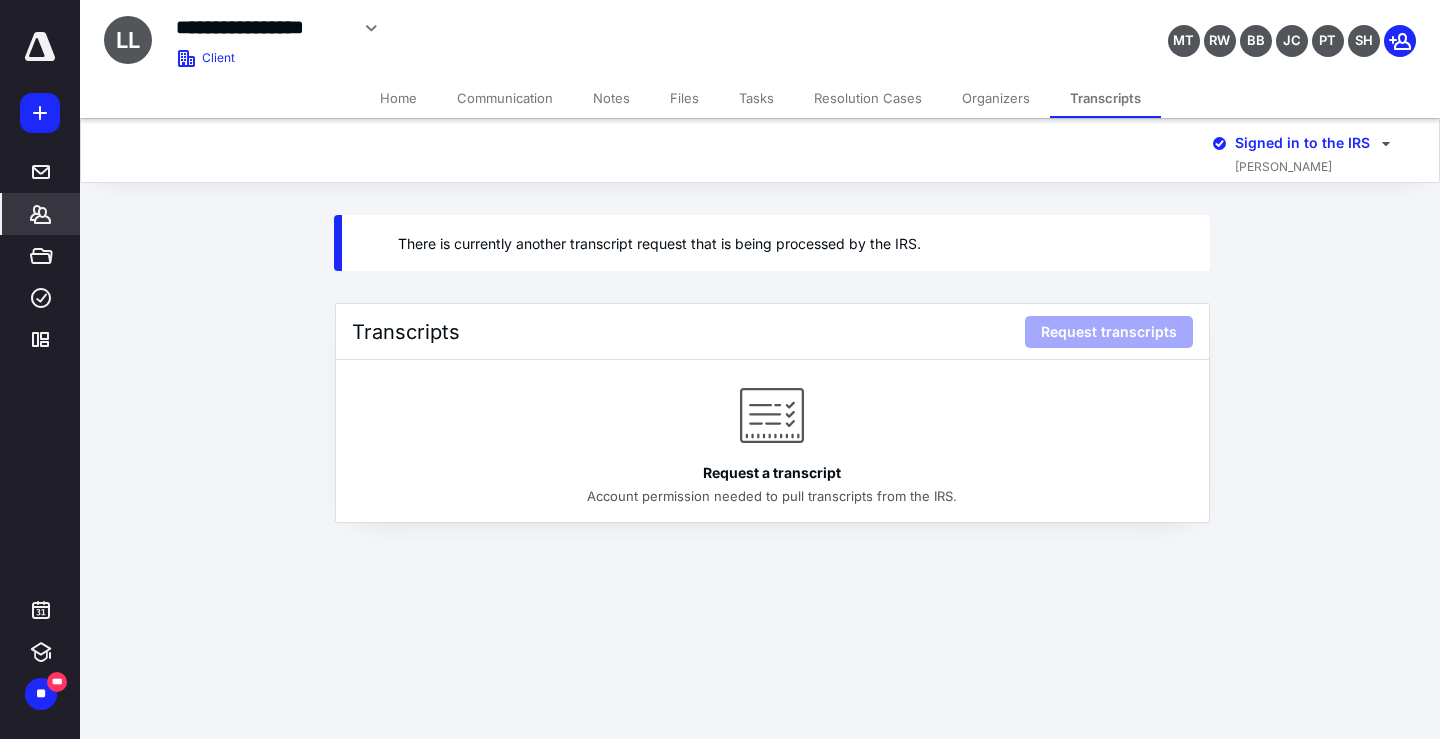 click on "There is currently another transcript request that is being processed by the IRS. Transcripts Request transcripts Request a transcript Account permission needed to pull transcripts from the IRS." at bounding box center [760, 353] 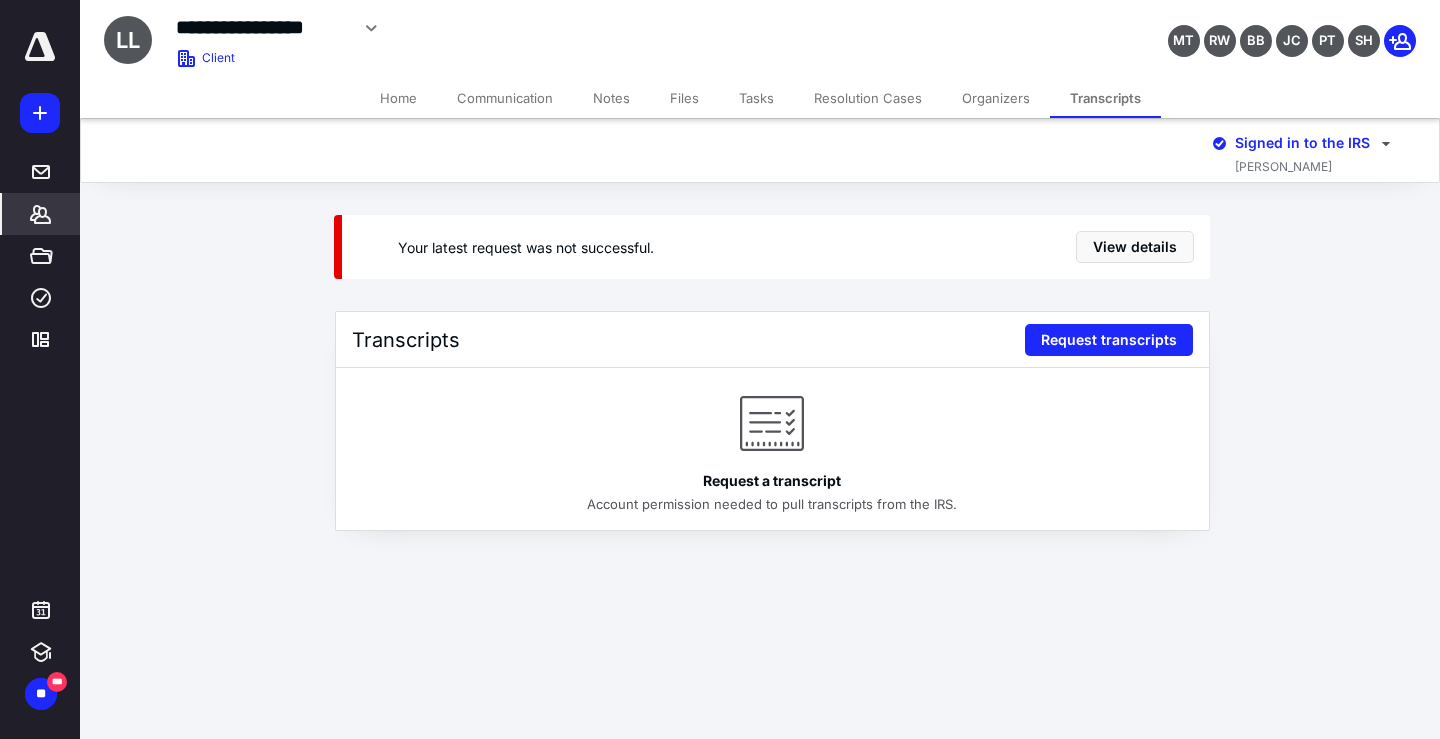 click on "**********" at bounding box center (720, 369) 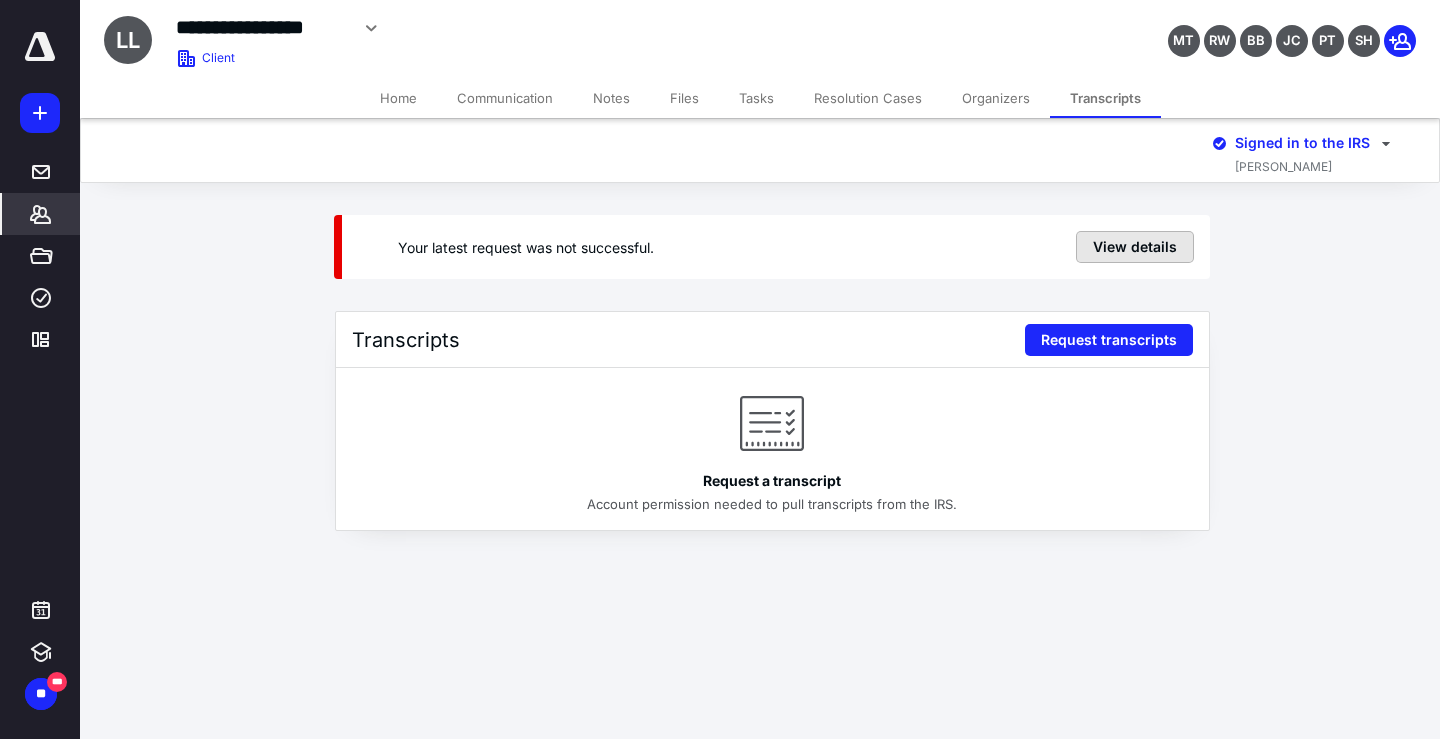 click on "View details" at bounding box center [1135, 247] 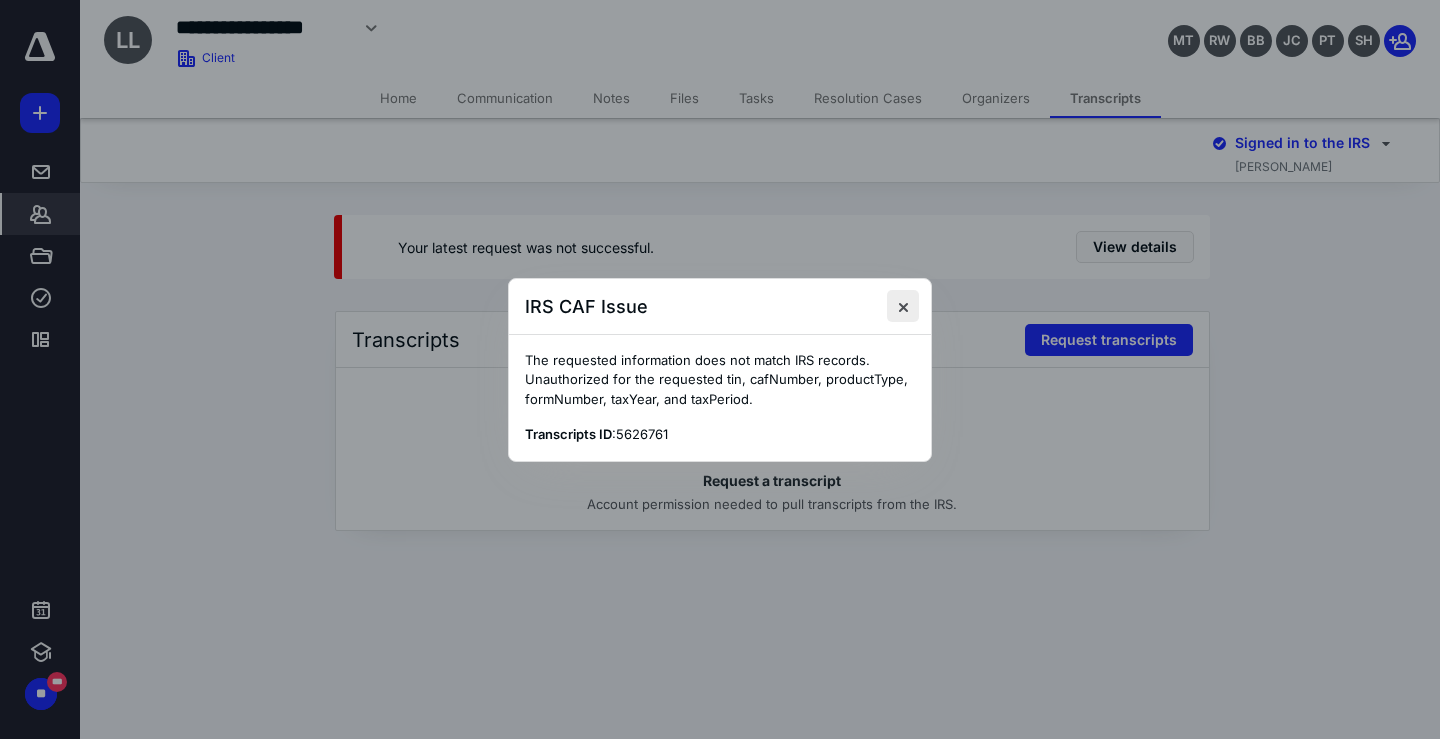 click at bounding box center [903, 306] 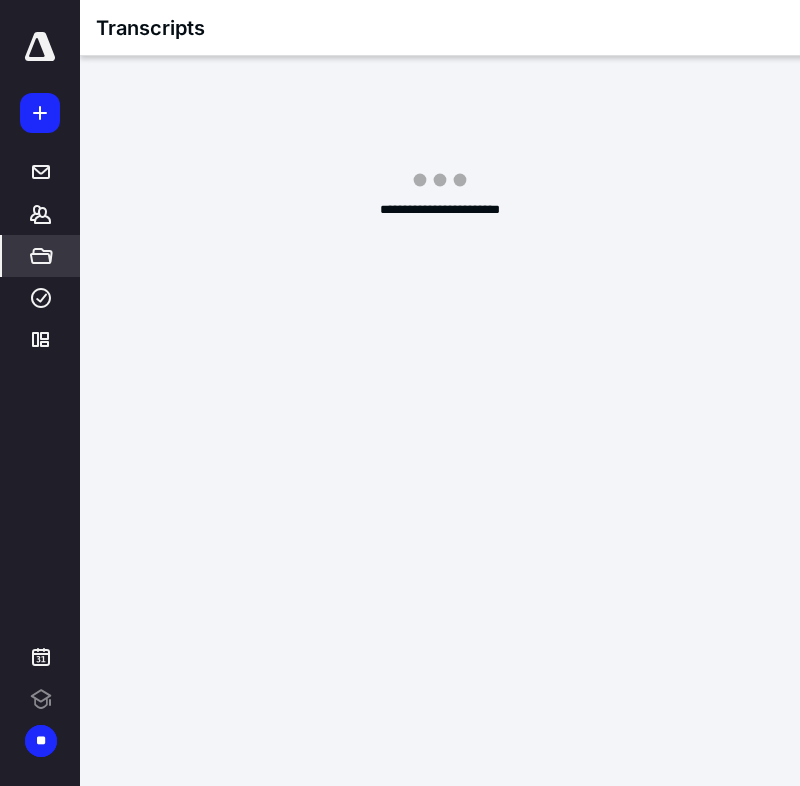 scroll, scrollTop: 0, scrollLeft: 0, axis: both 